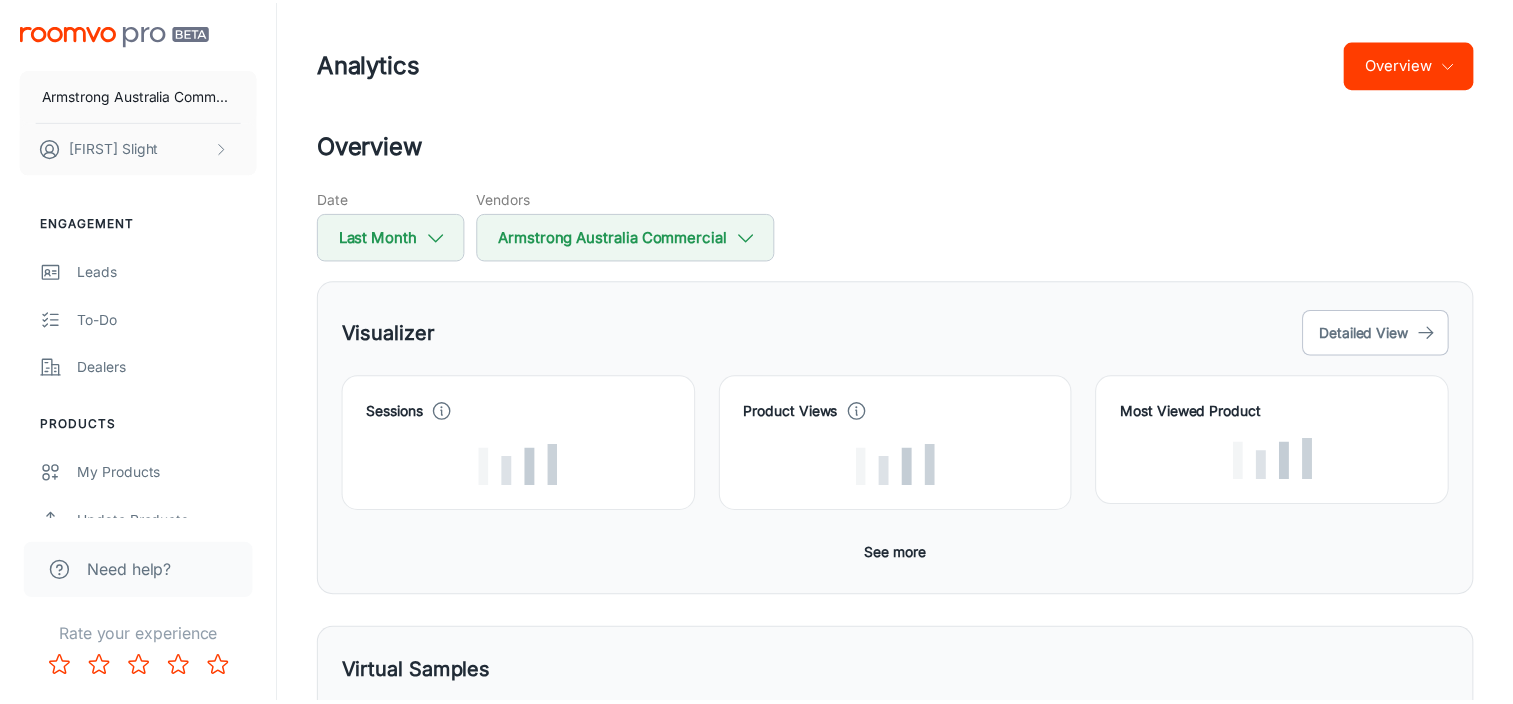 scroll, scrollTop: 0, scrollLeft: 0, axis: both 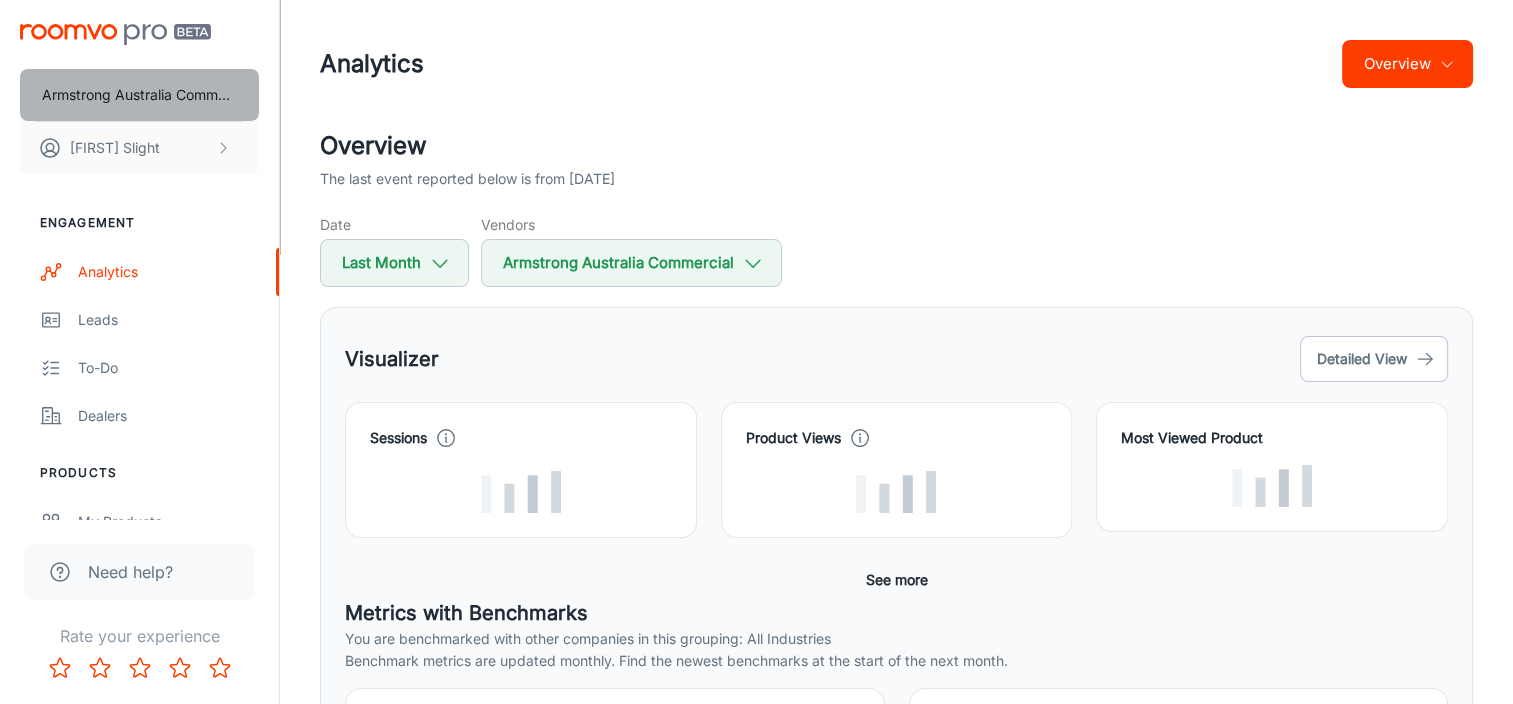 click on "Armstrong Australia Commercial" at bounding box center (139, 95) 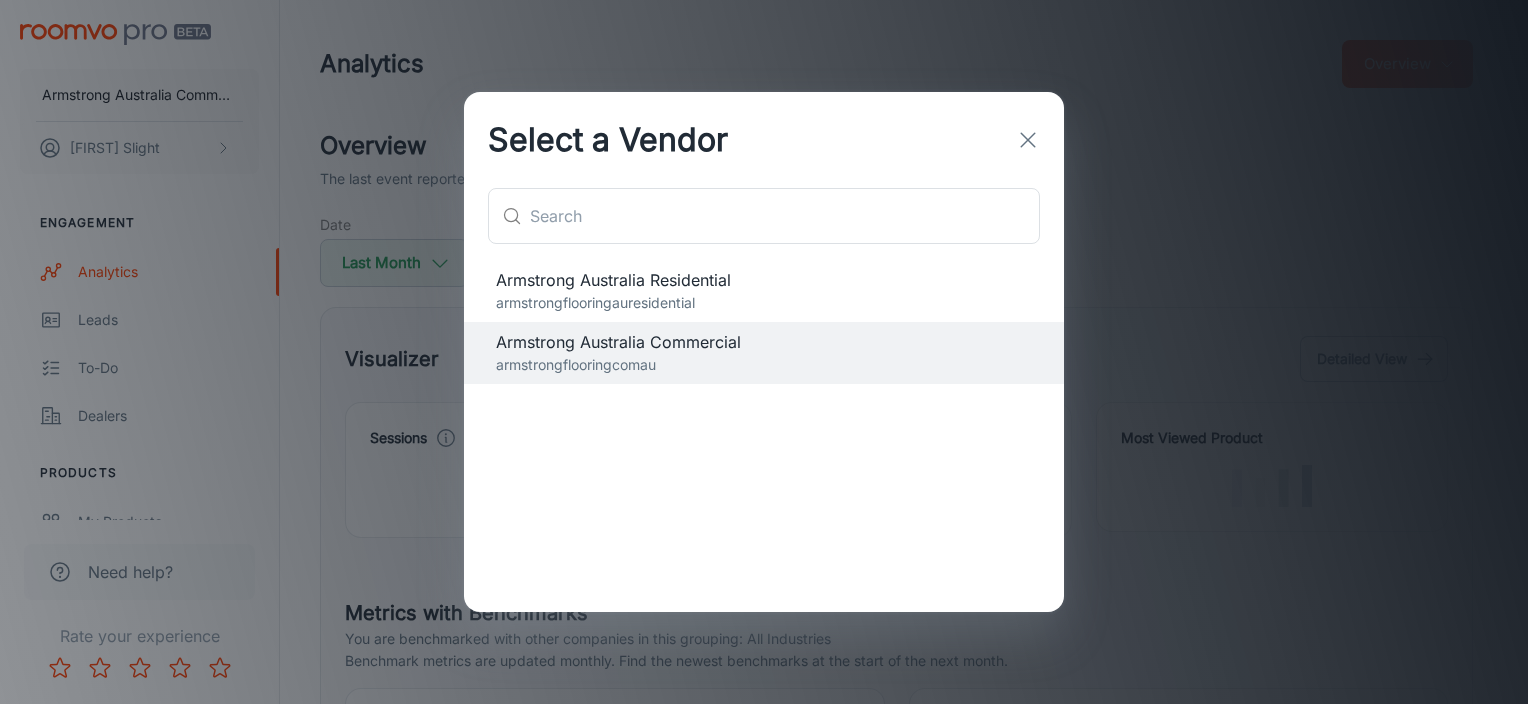 click 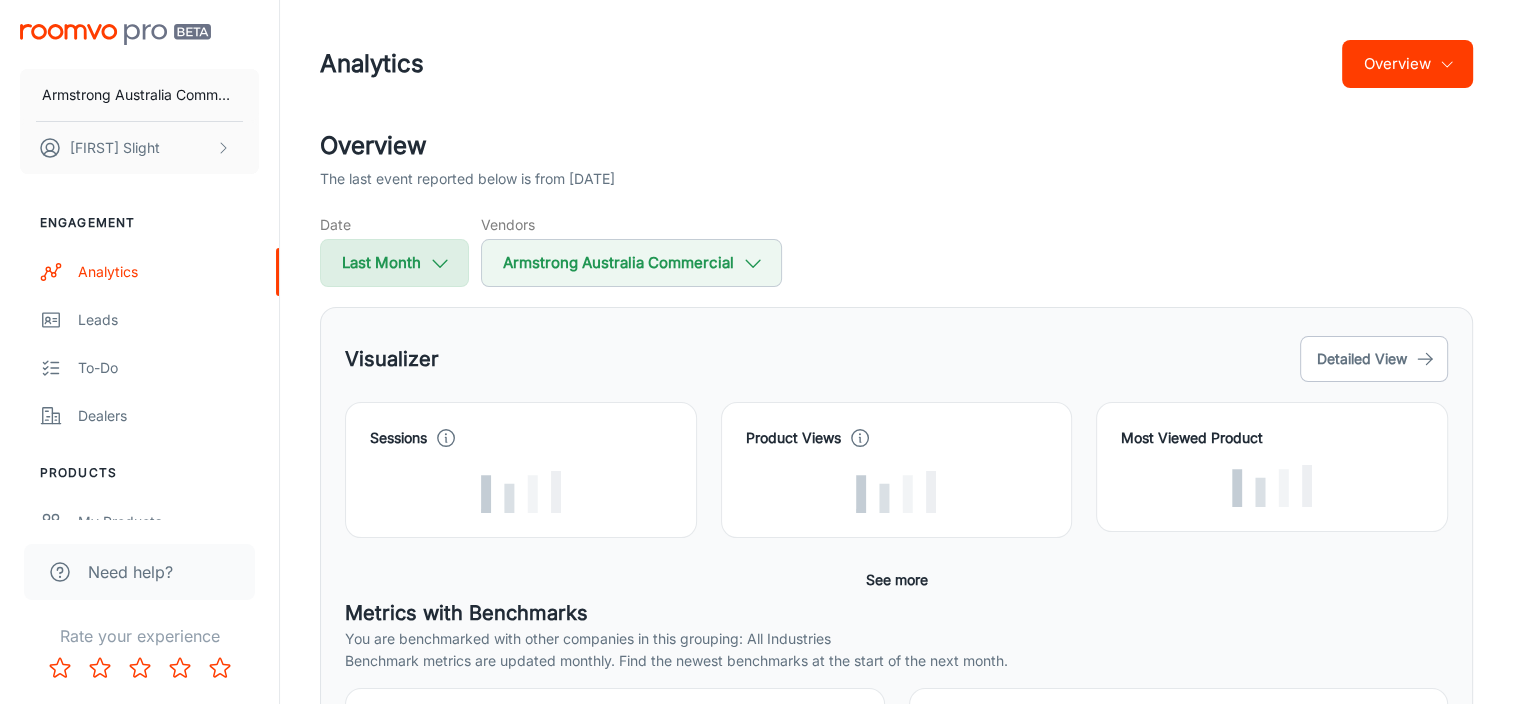 click 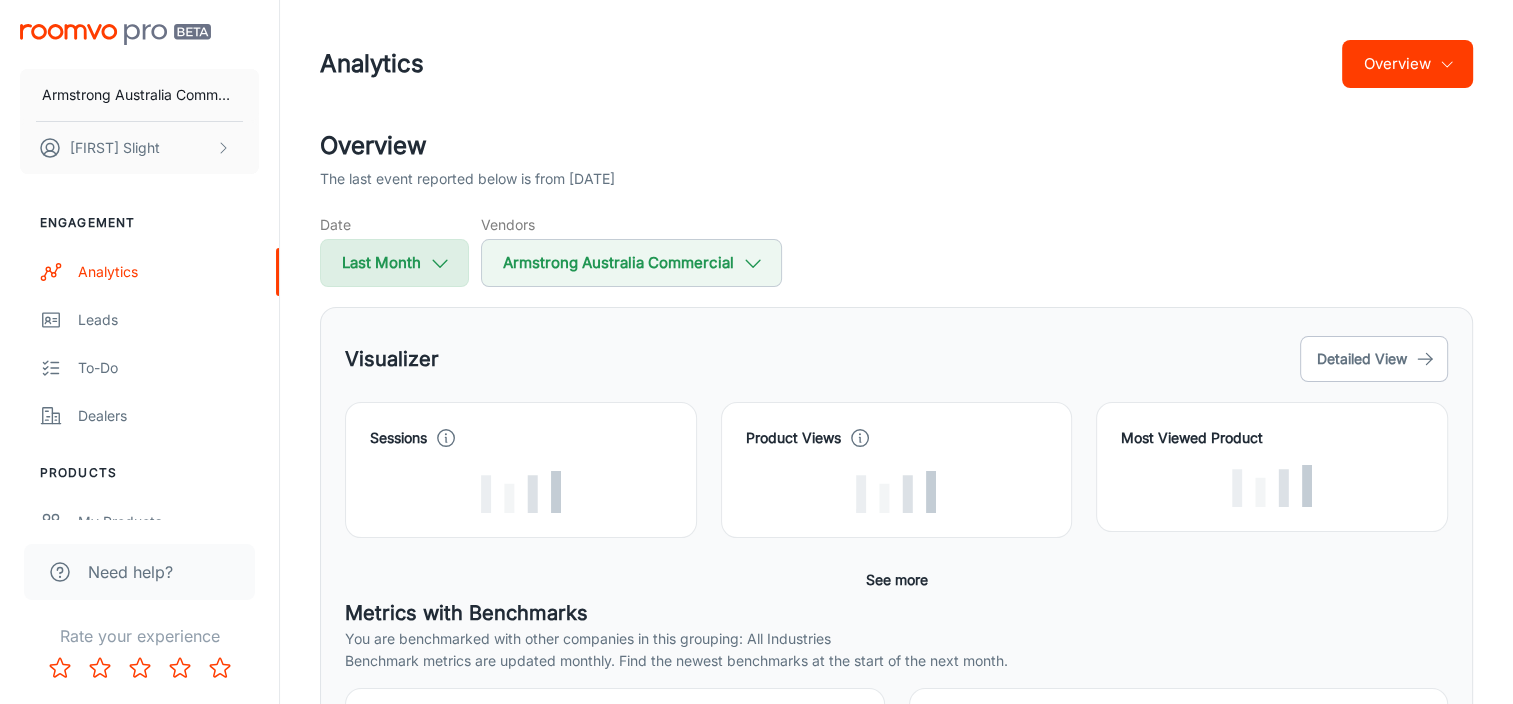 select on "6" 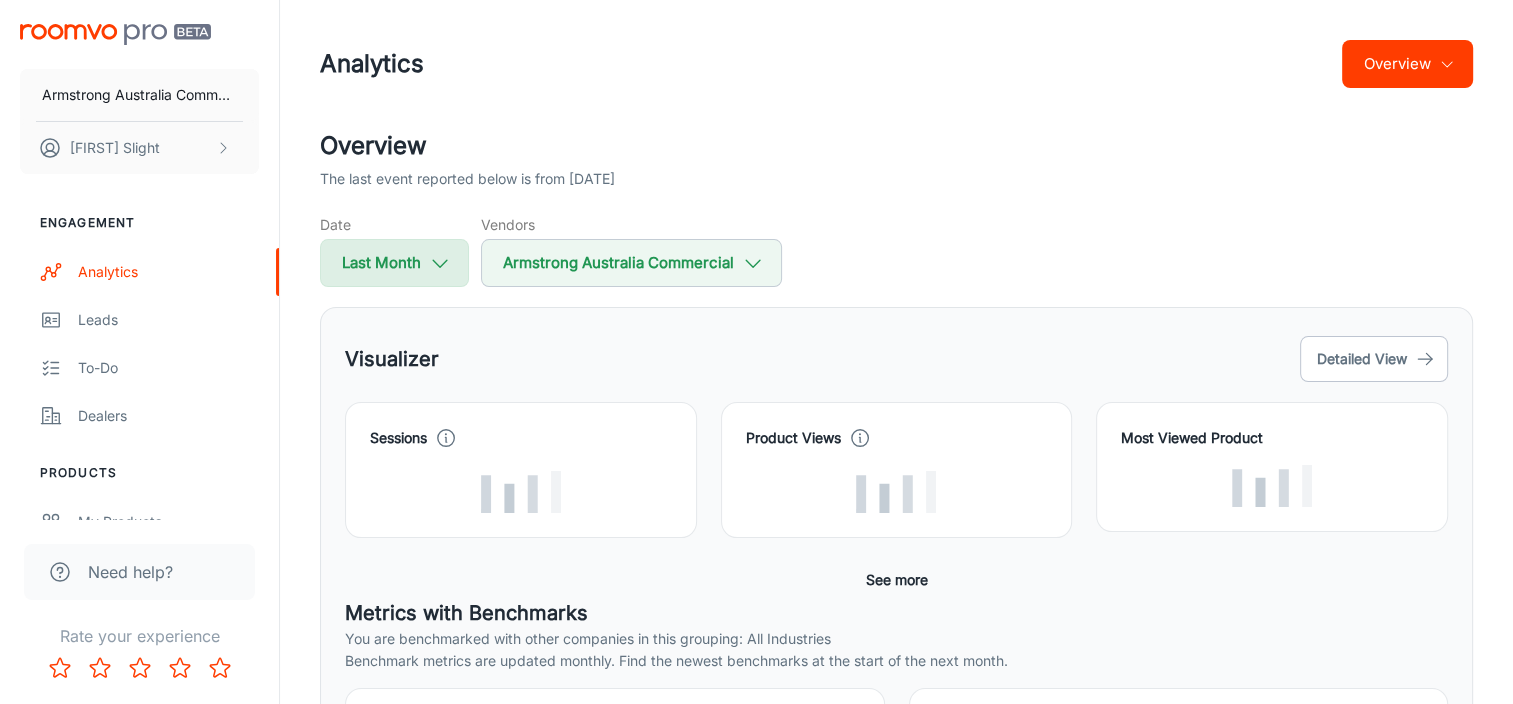 select on "2025" 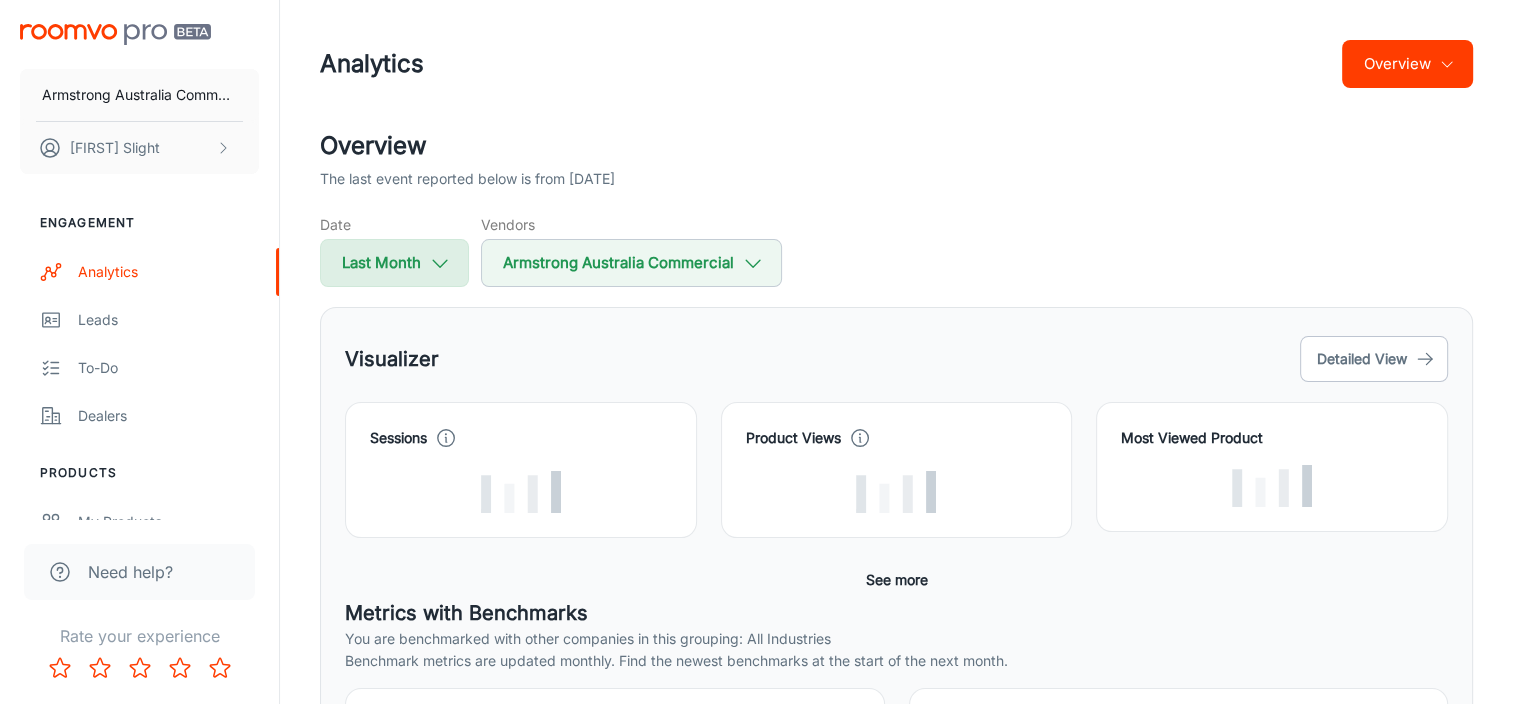 select on "6" 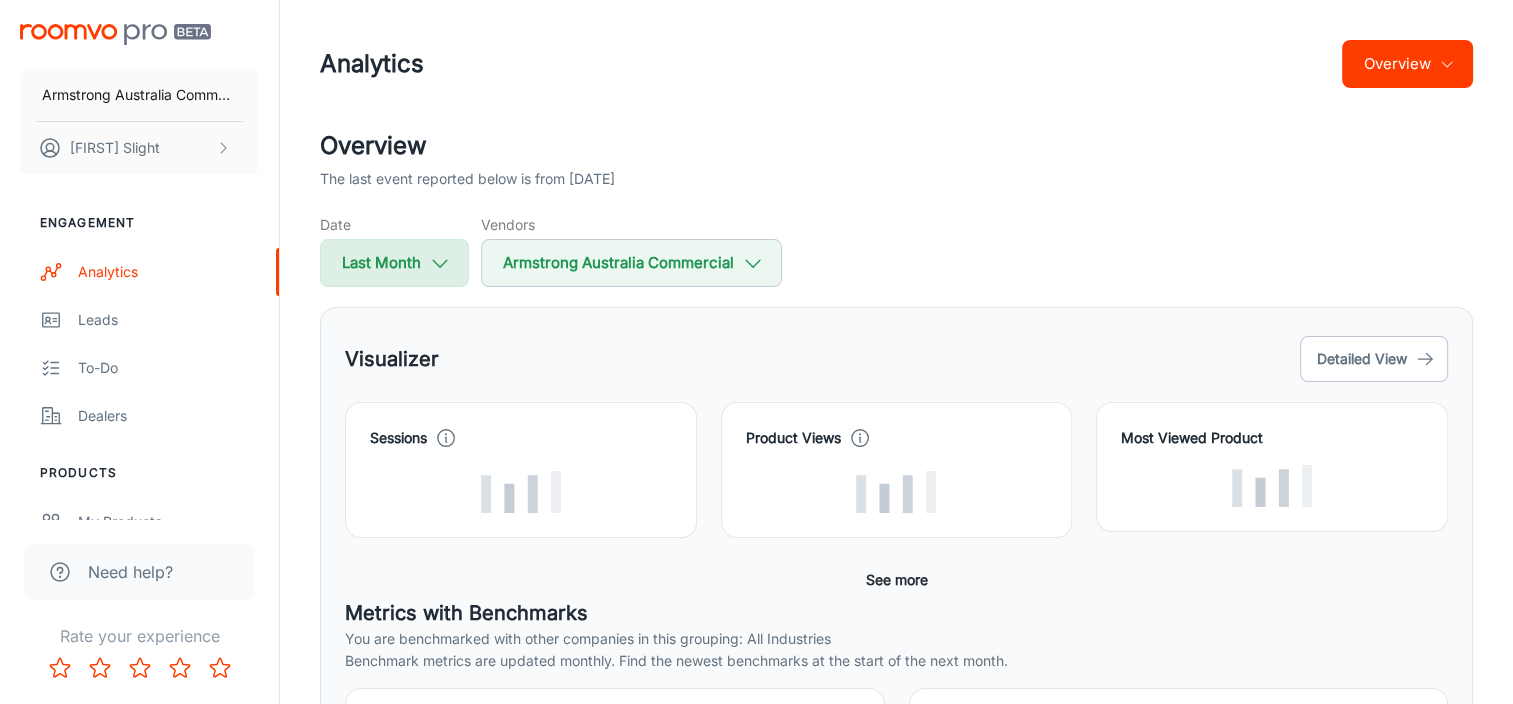select on "2025" 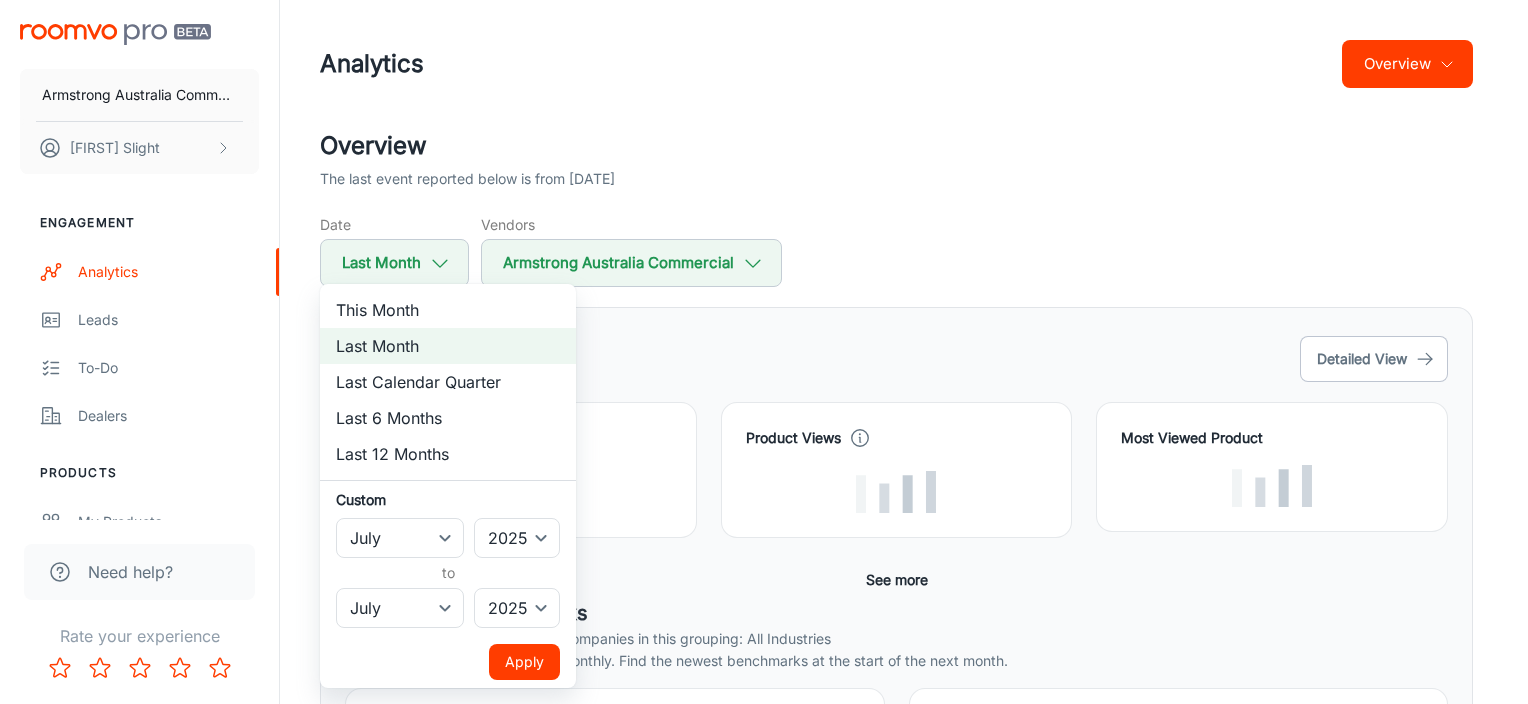 click at bounding box center (764, 352) 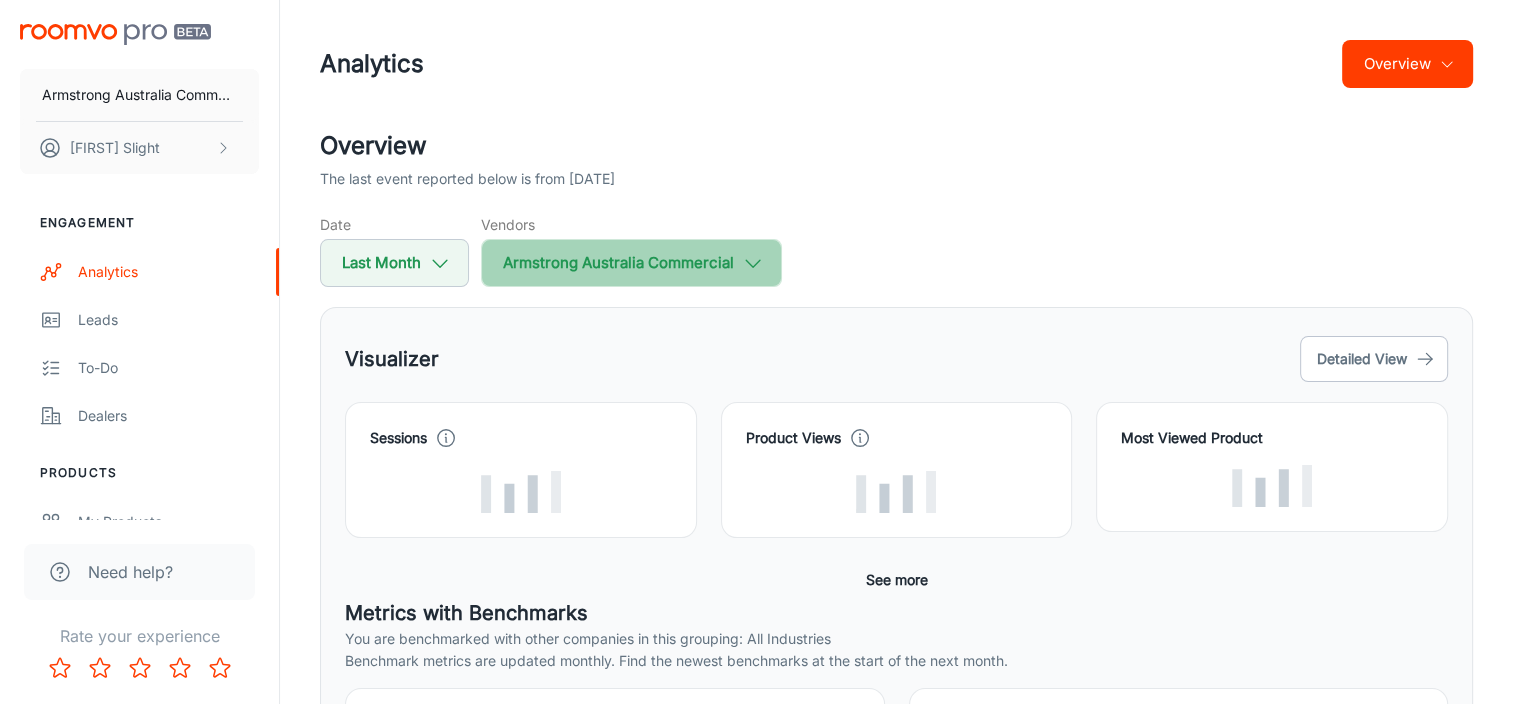 click on "Armstrong Australia Commercial" at bounding box center [631, 263] 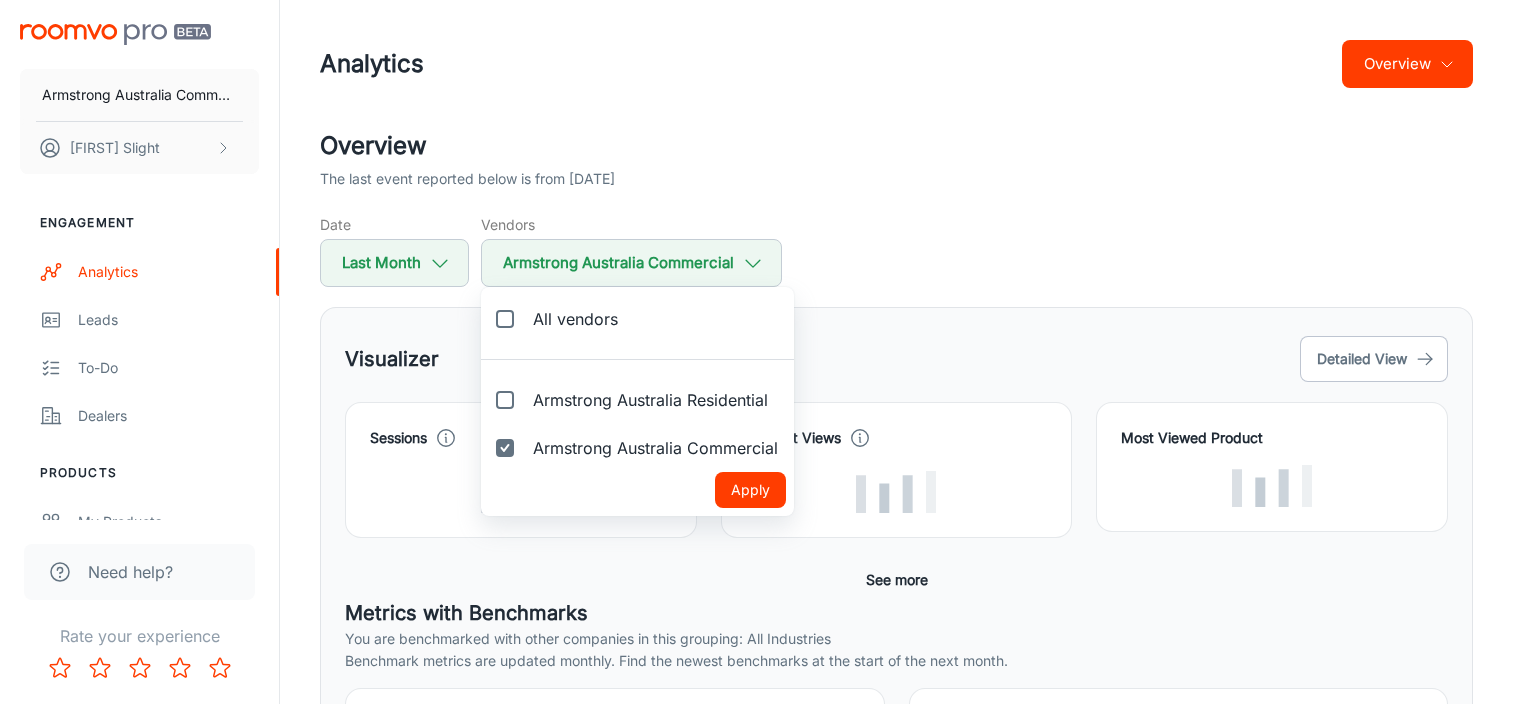 click on "All vendors" at bounding box center [575, 319] 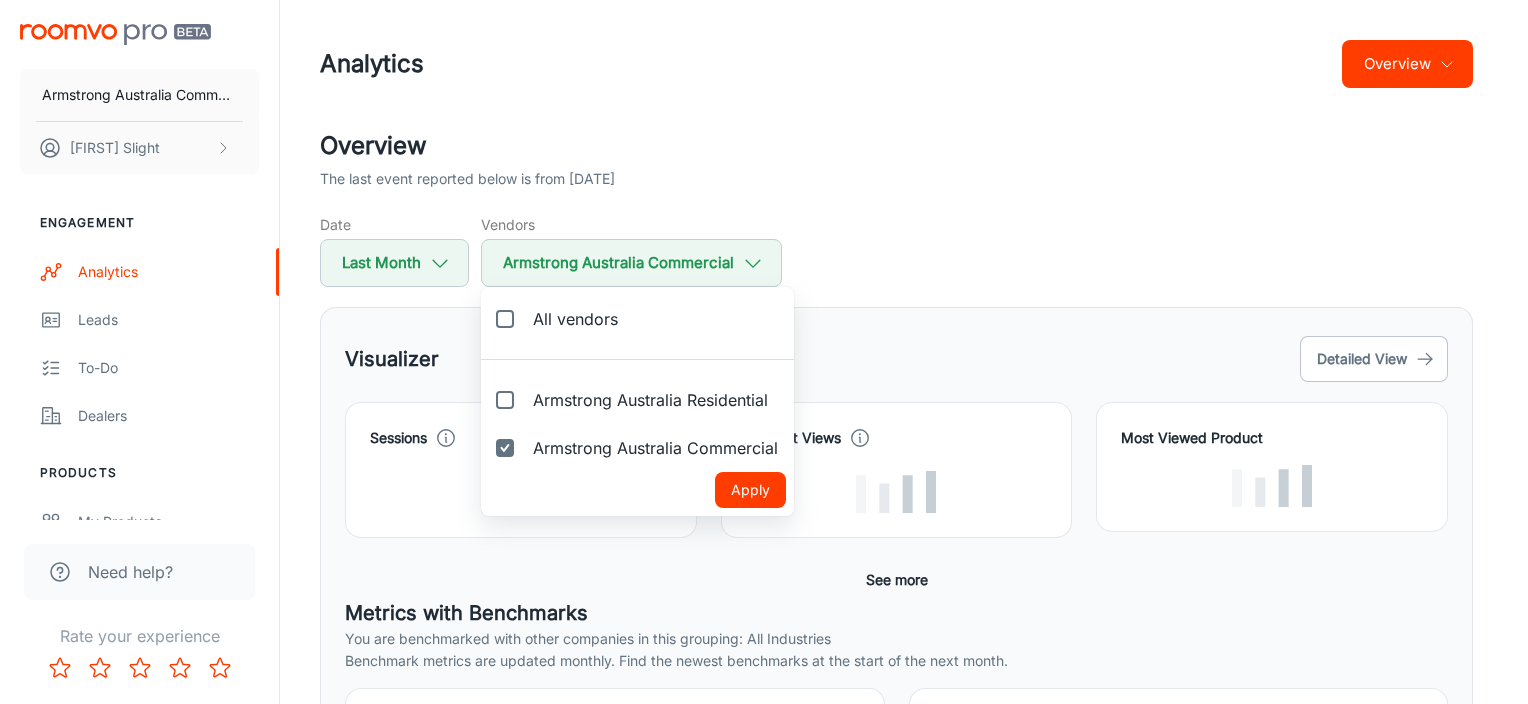 click on "All vendors" at bounding box center [505, 319] 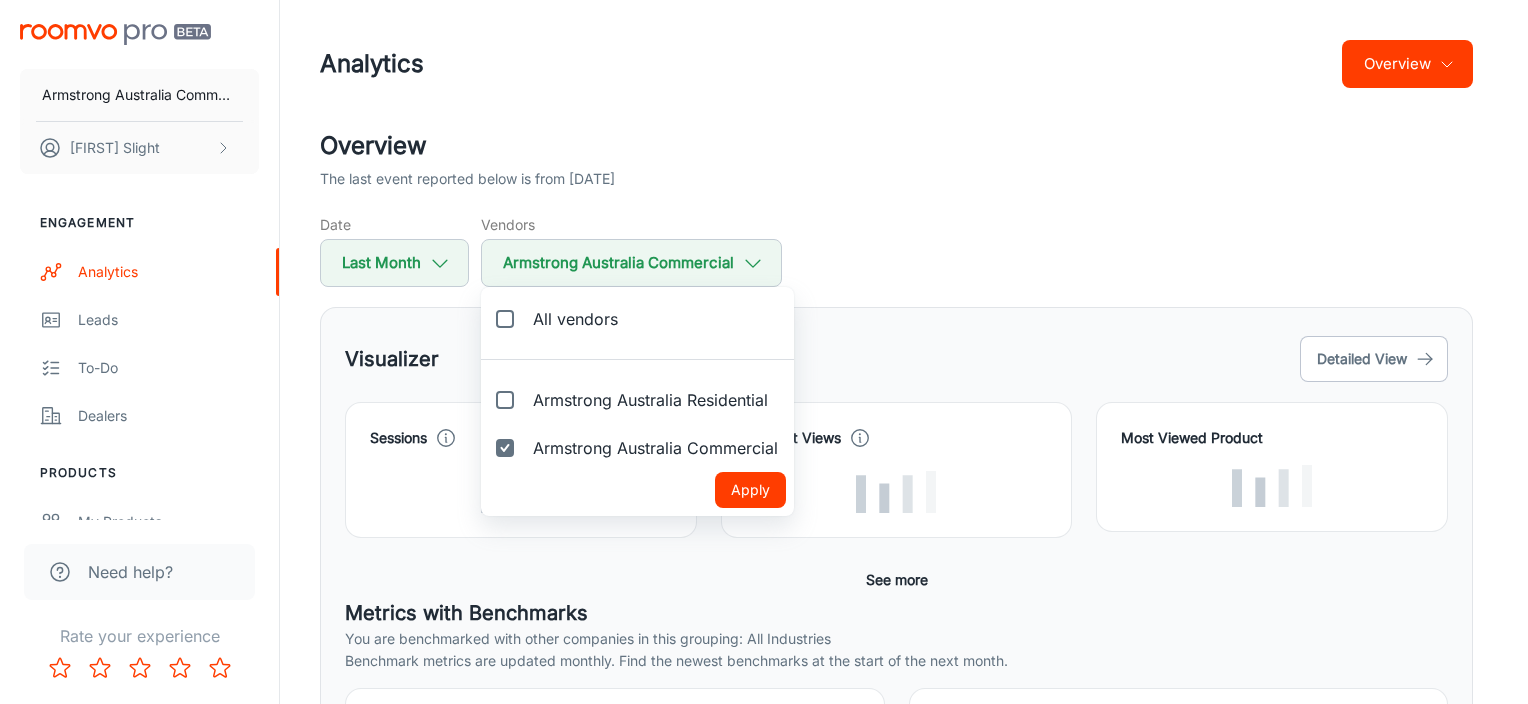 checkbox on "true" 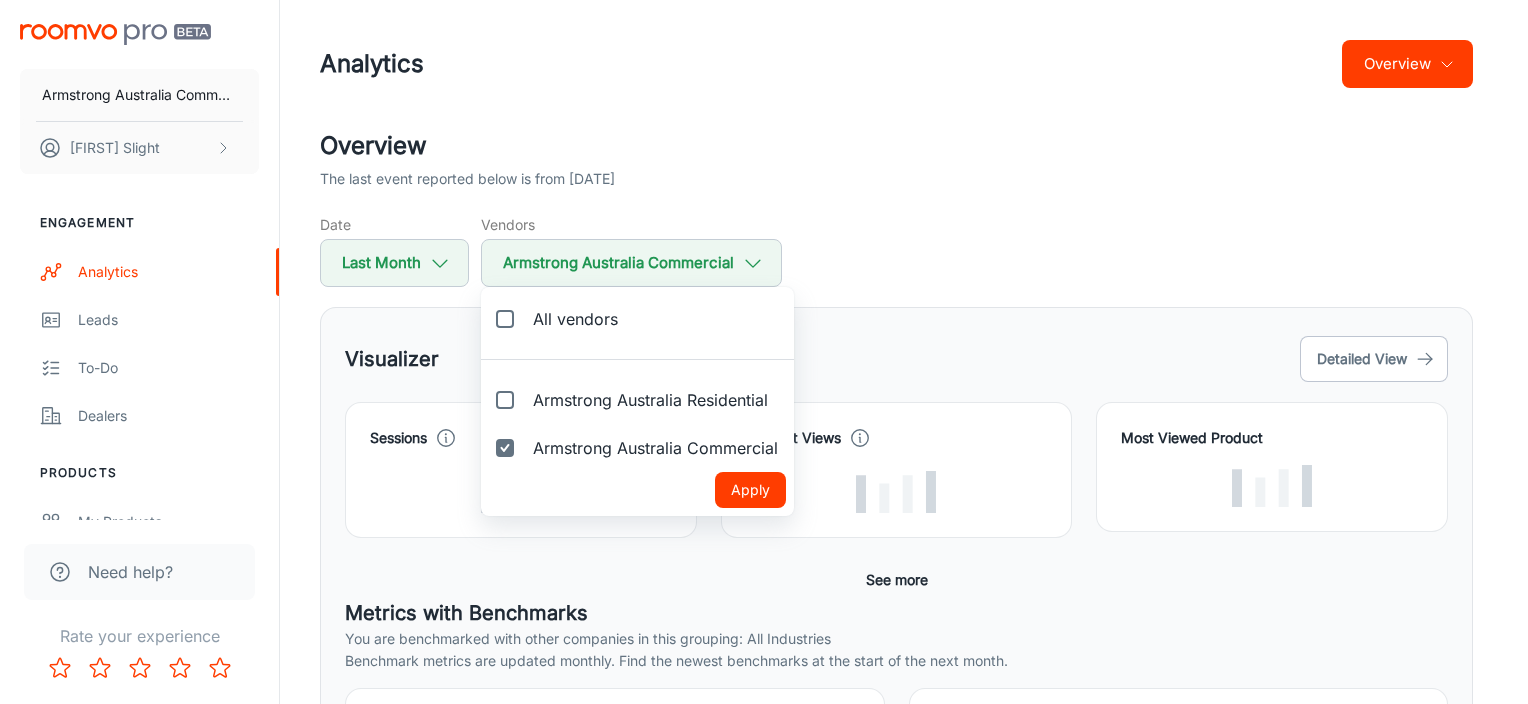 checkbox on "true" 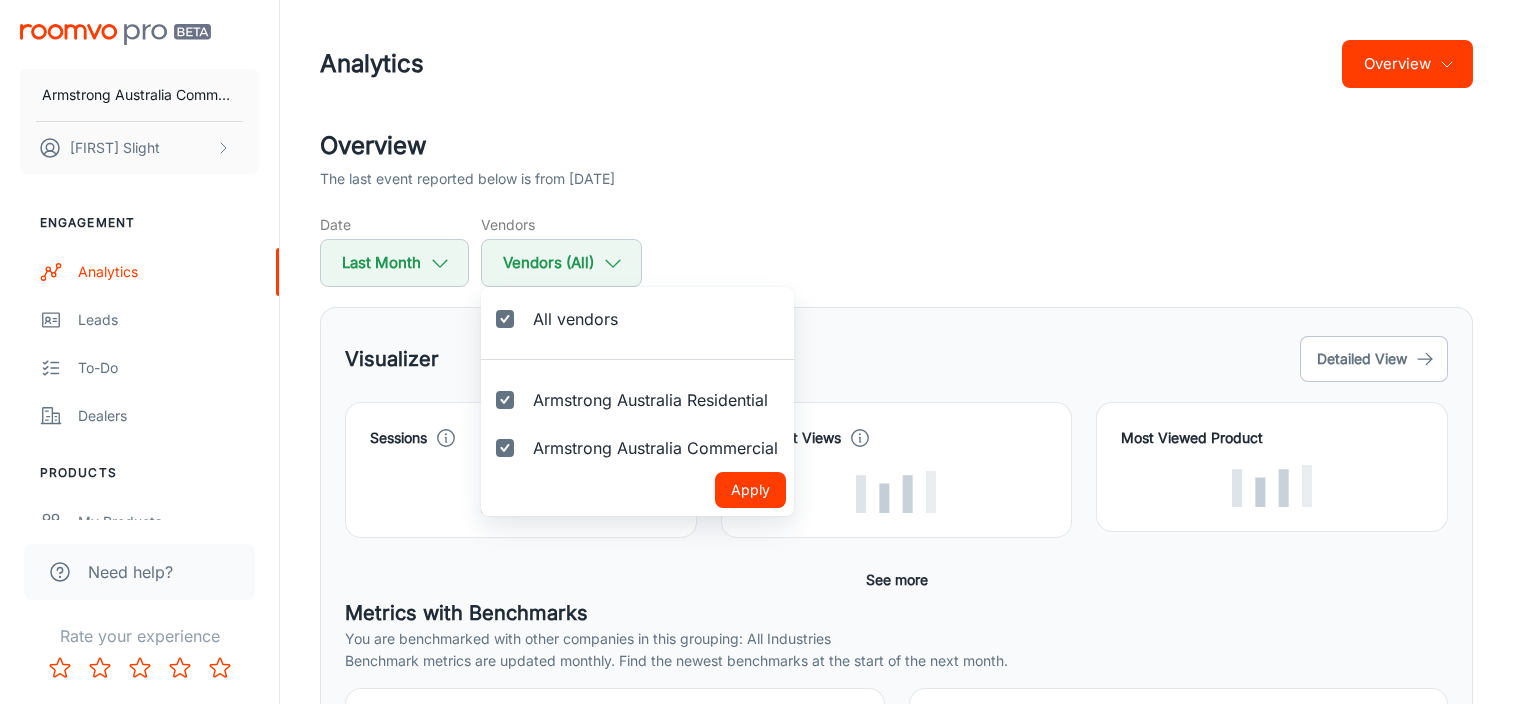 click at bounding box center (764, 352) 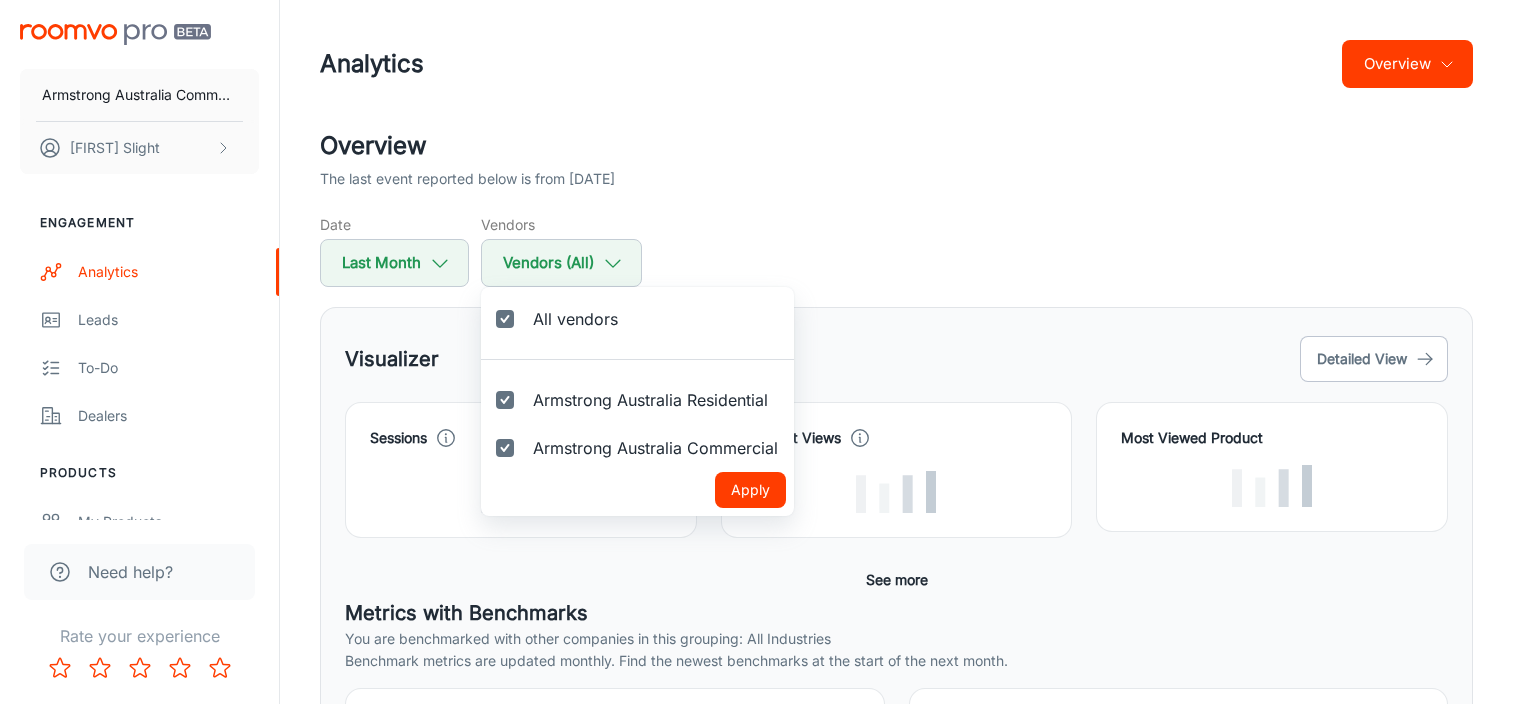 checkbox on "false" 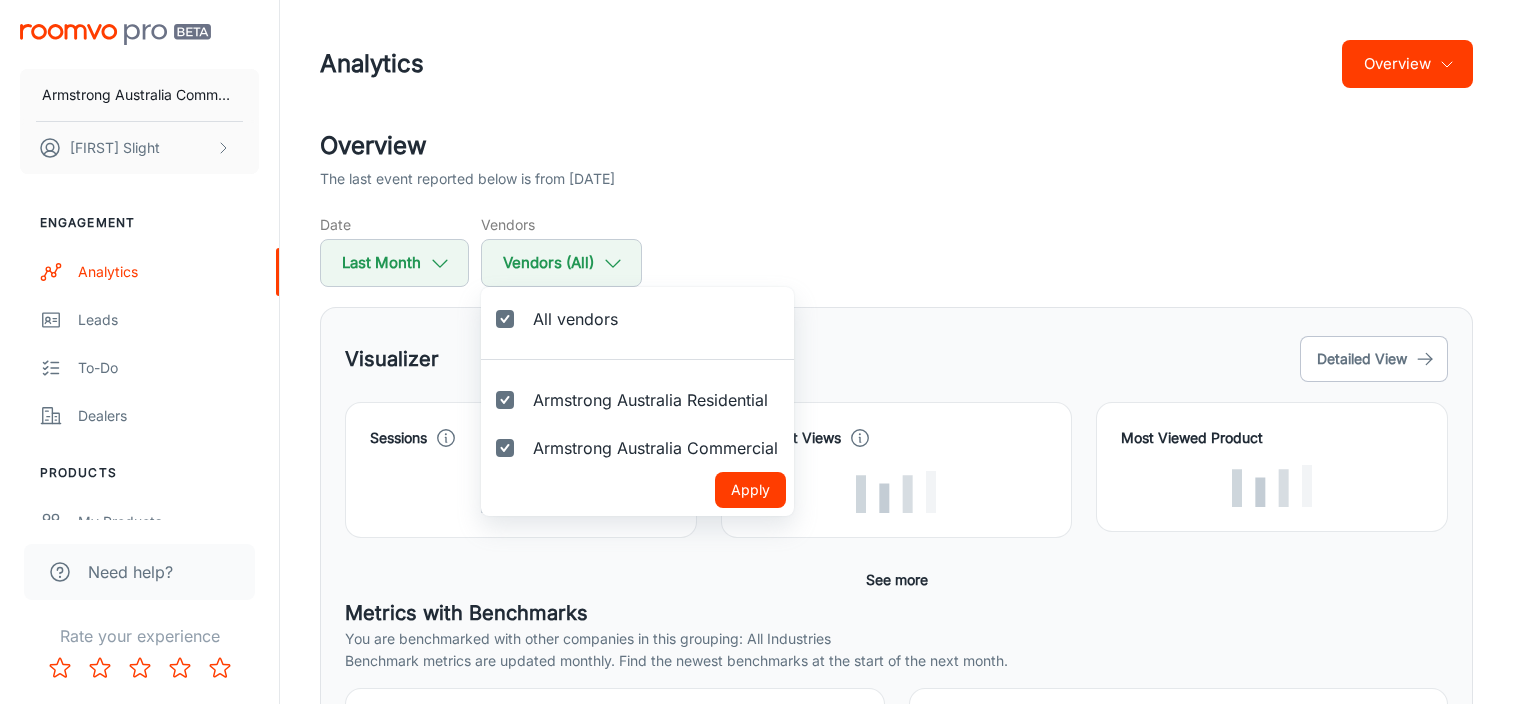 checkbox on "false" 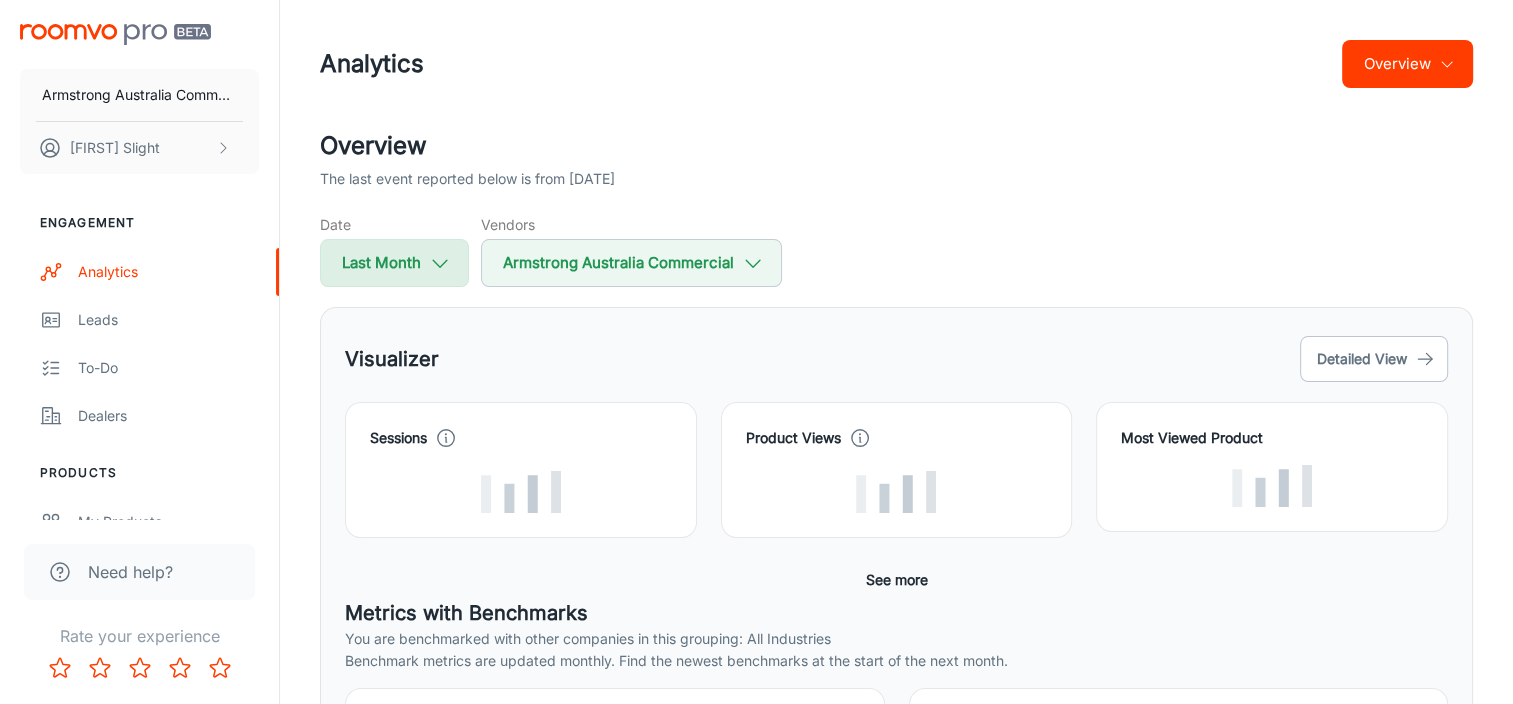 click on "Last Month" at bounding box center [394, 263] 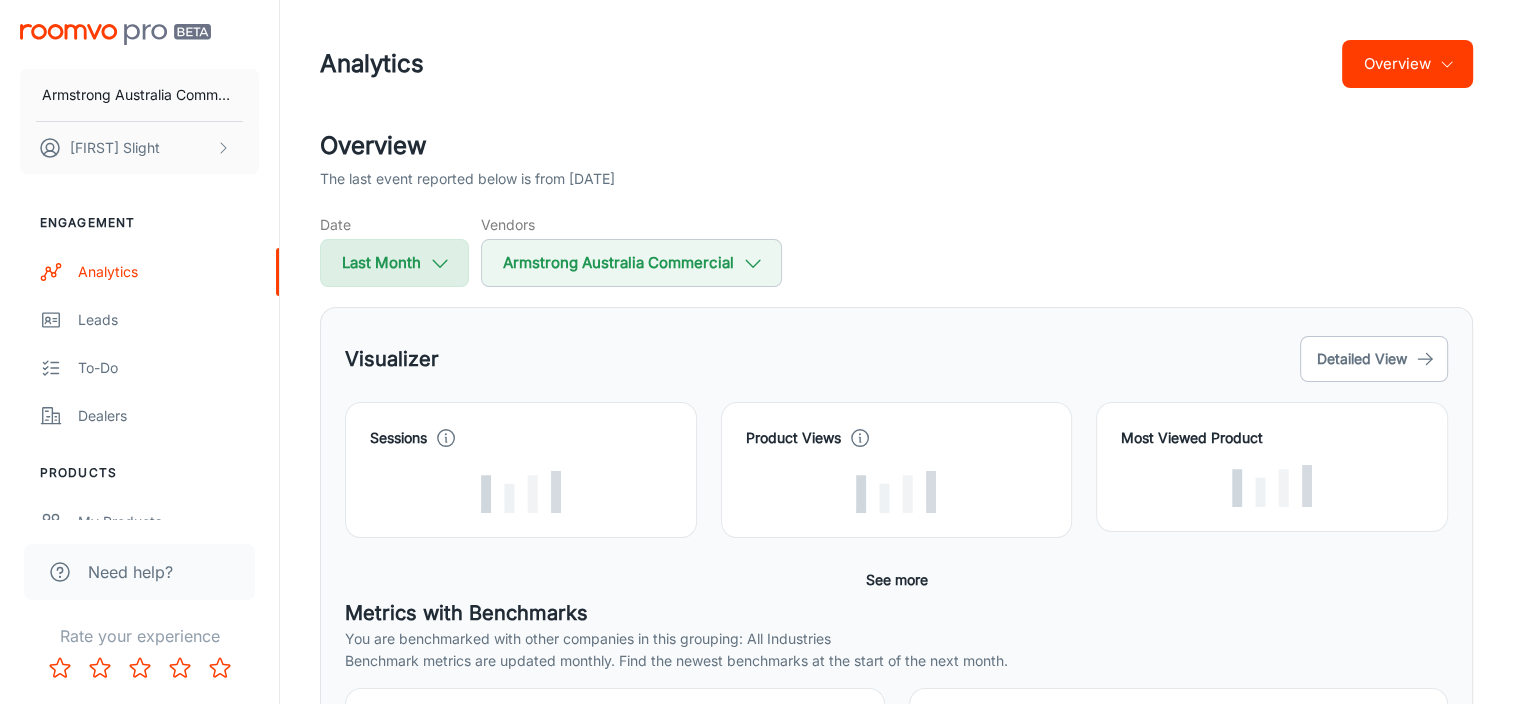 select on "6" 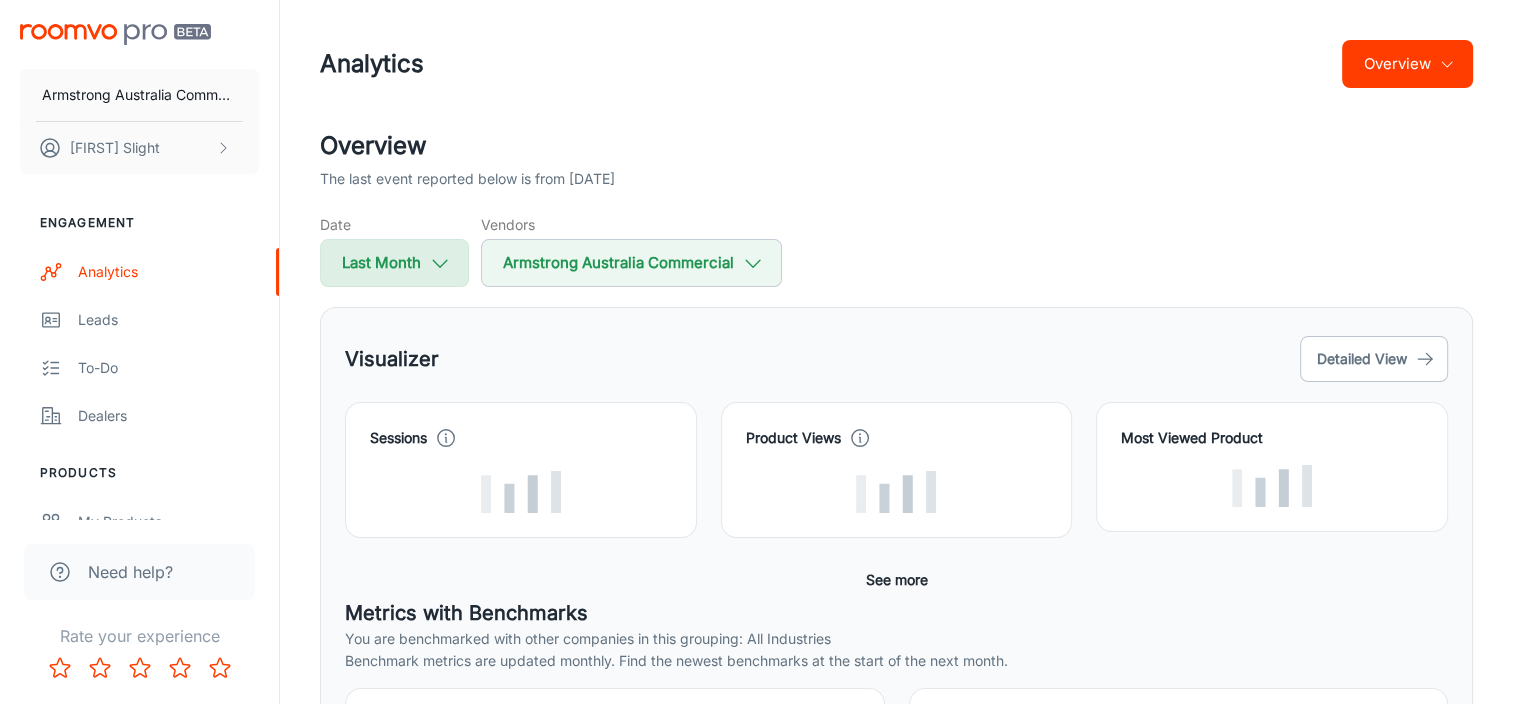 select on "2025" 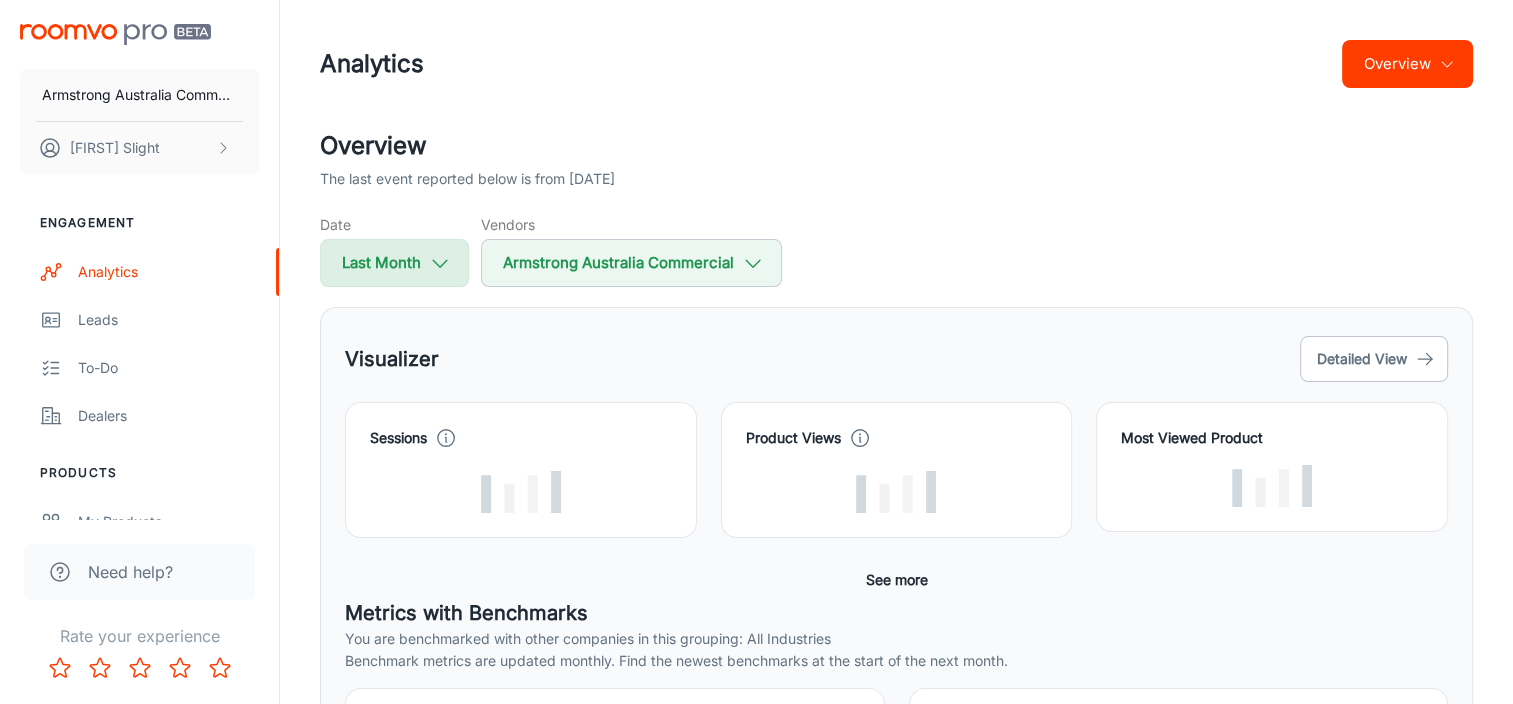 select on "6" 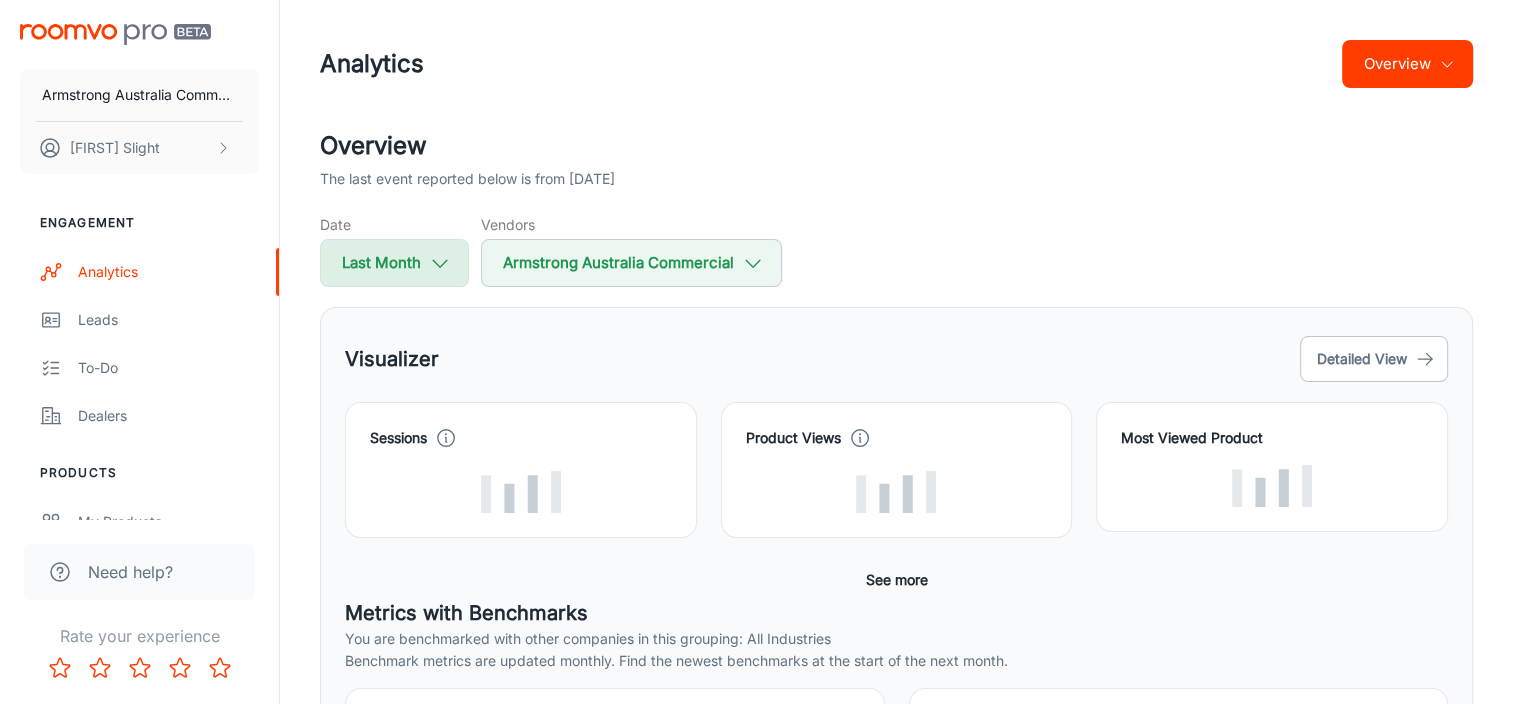 select on "2025" 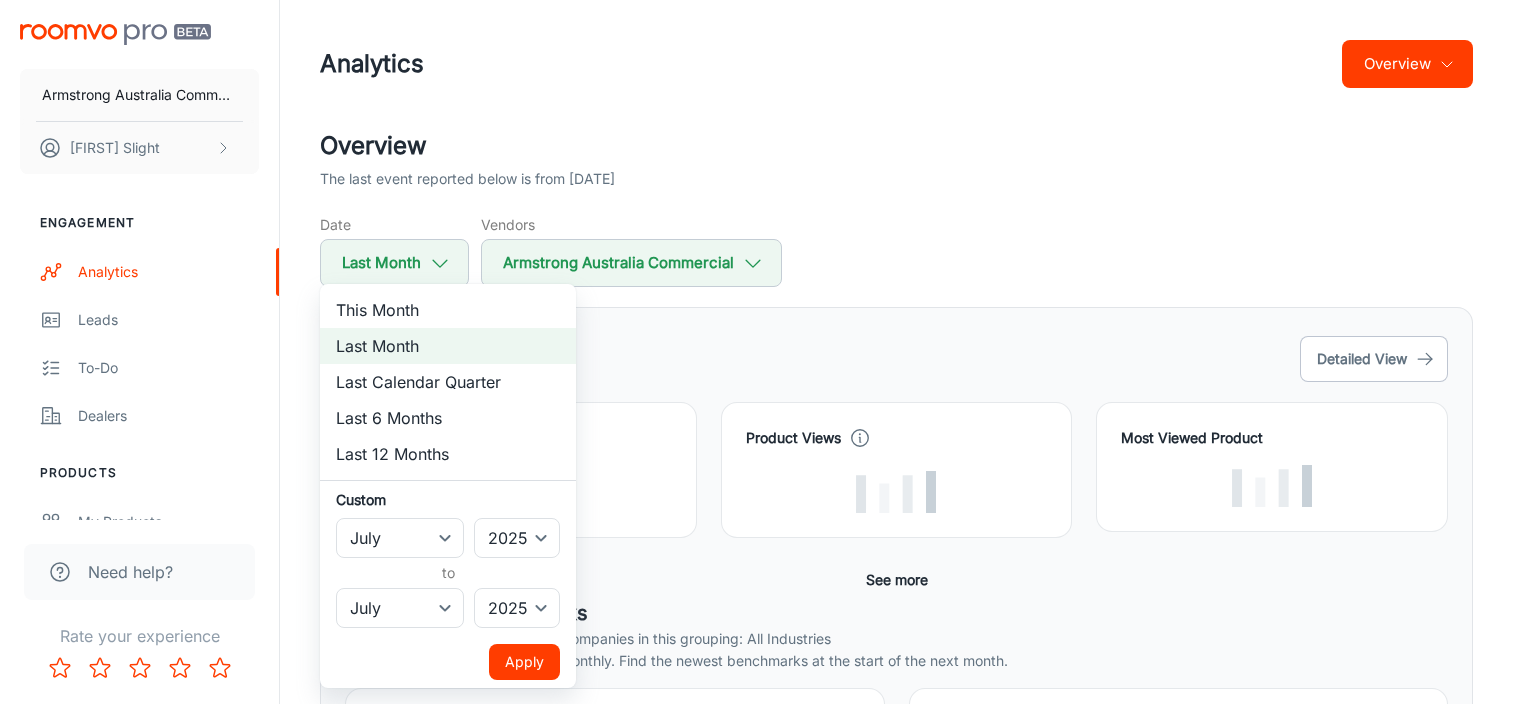 click at bounding box center (764, 352) 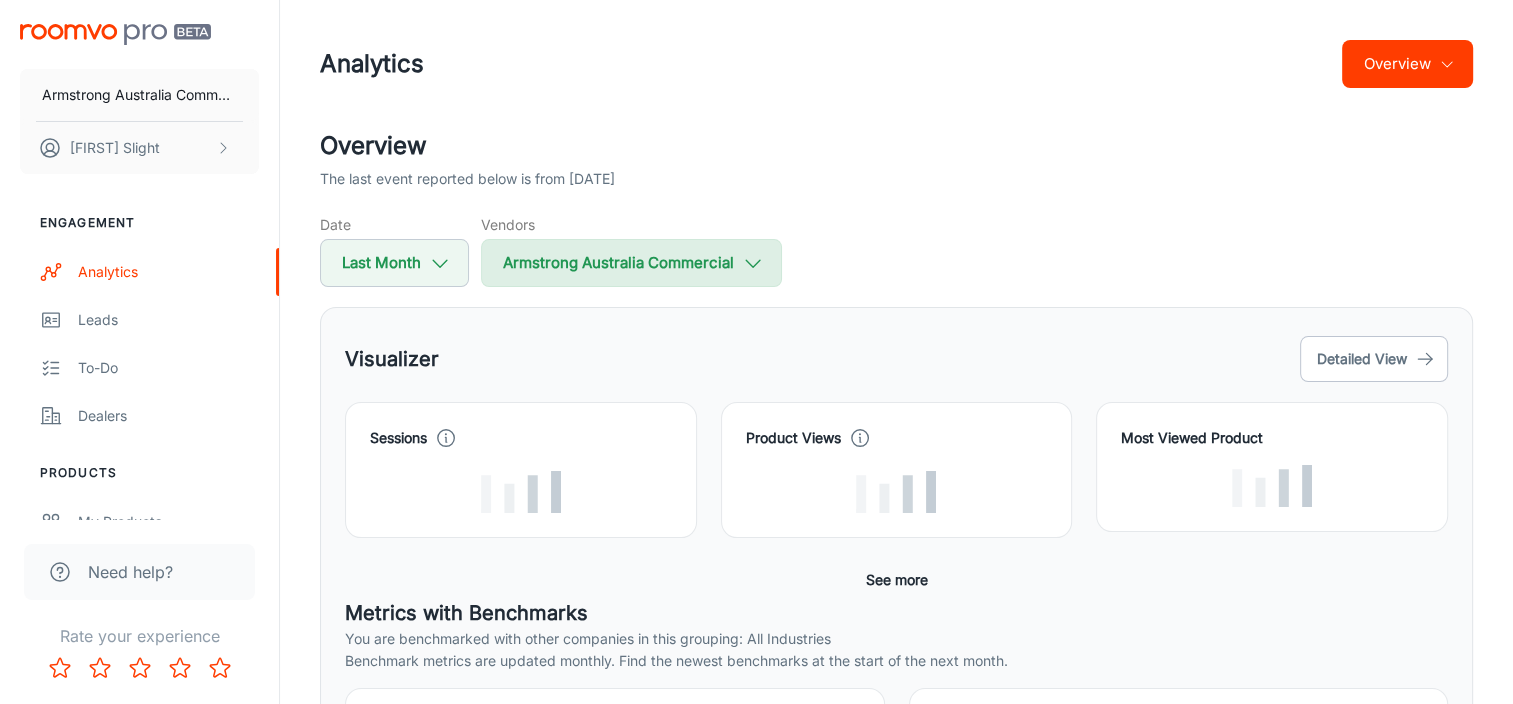 click on "Armstrong Australia Commercial" at bounding box center [631, 263] 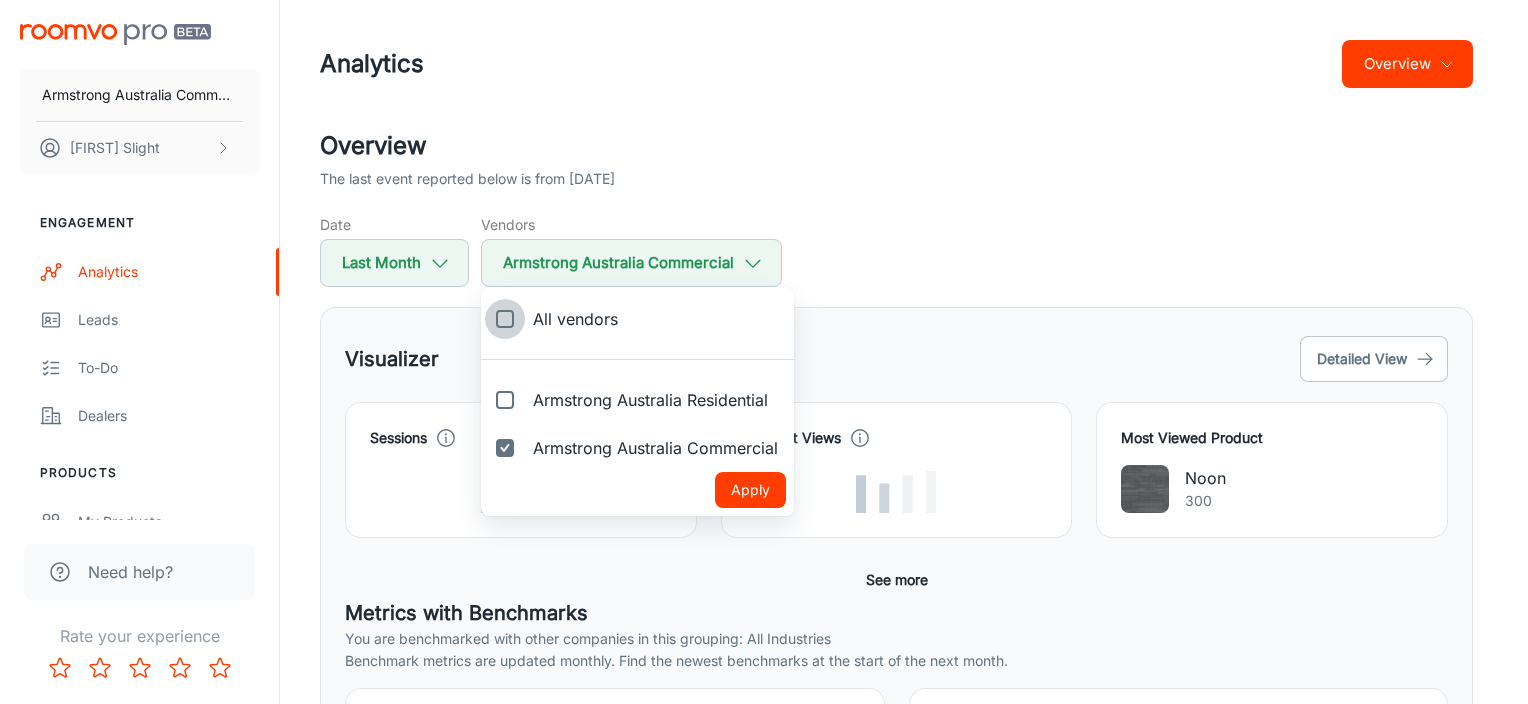click on "All vendors" at bounding box center [505, 319] 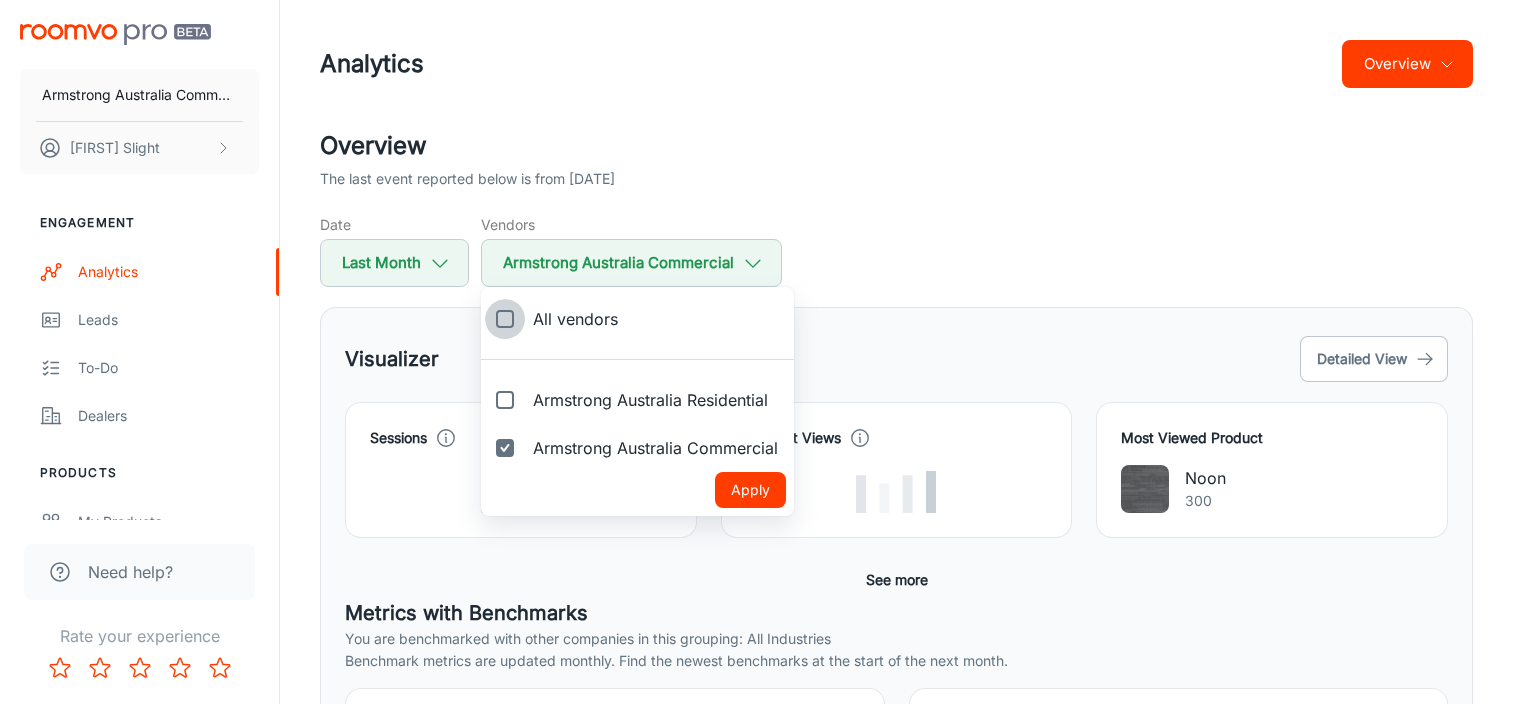 checkbox on "true" 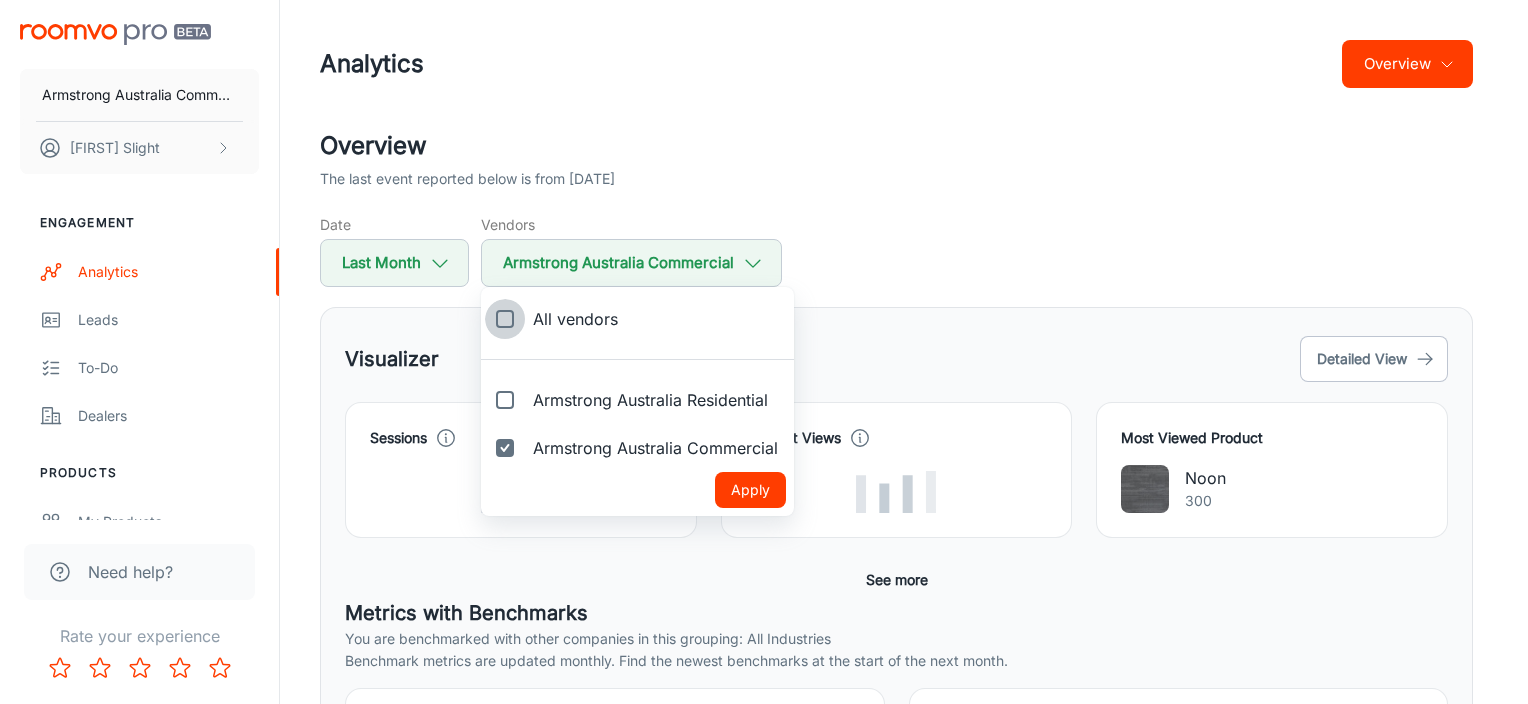 checkbox on "true" 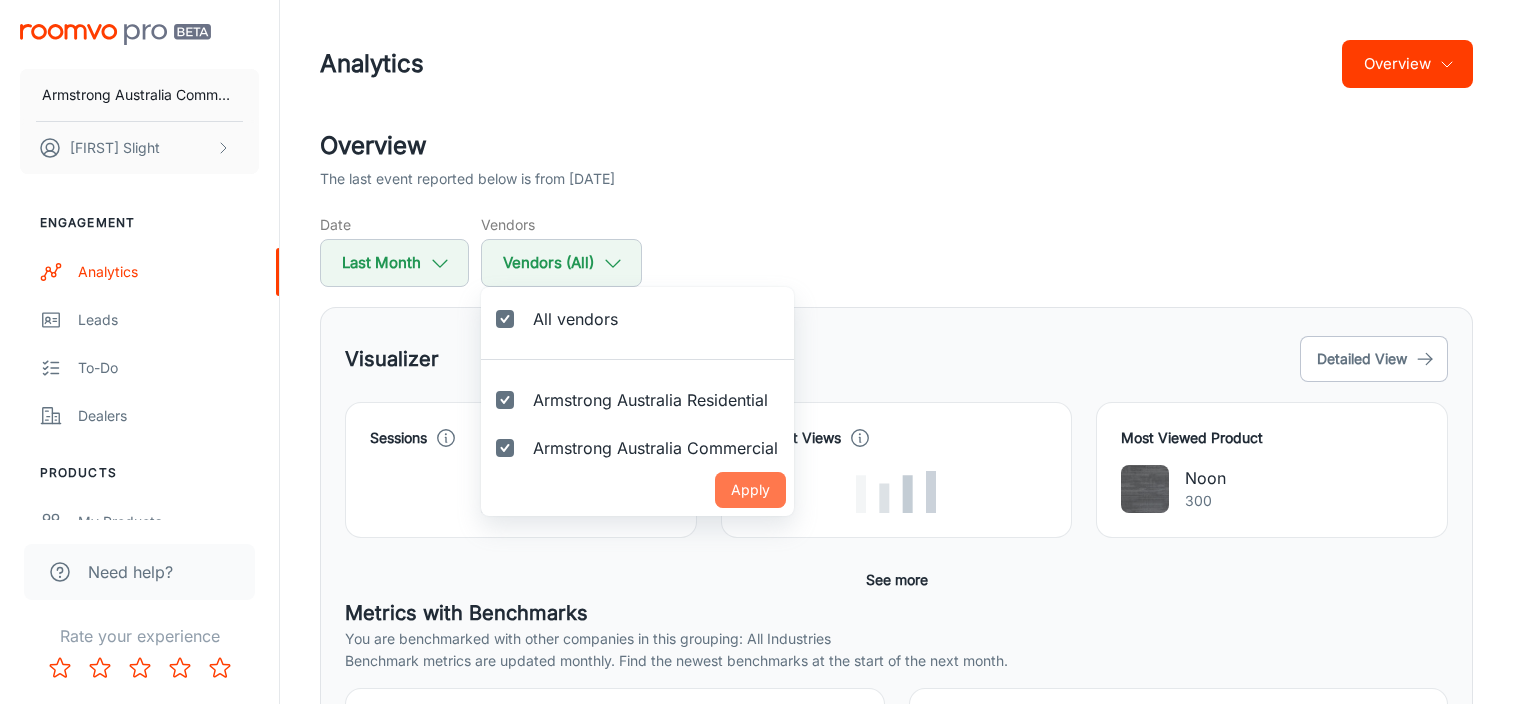 click on "Apply" at bounding box center (750, 490) 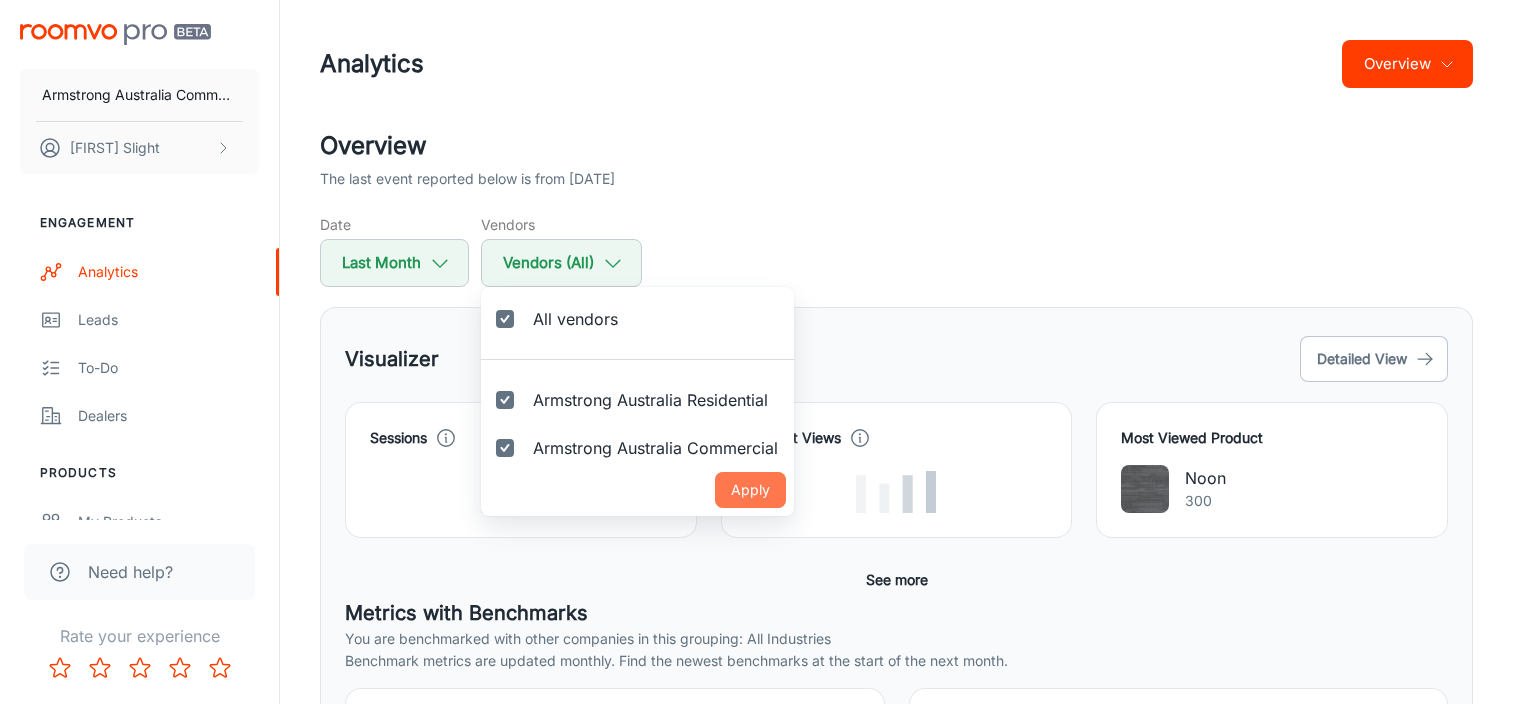 checkbox on "true" 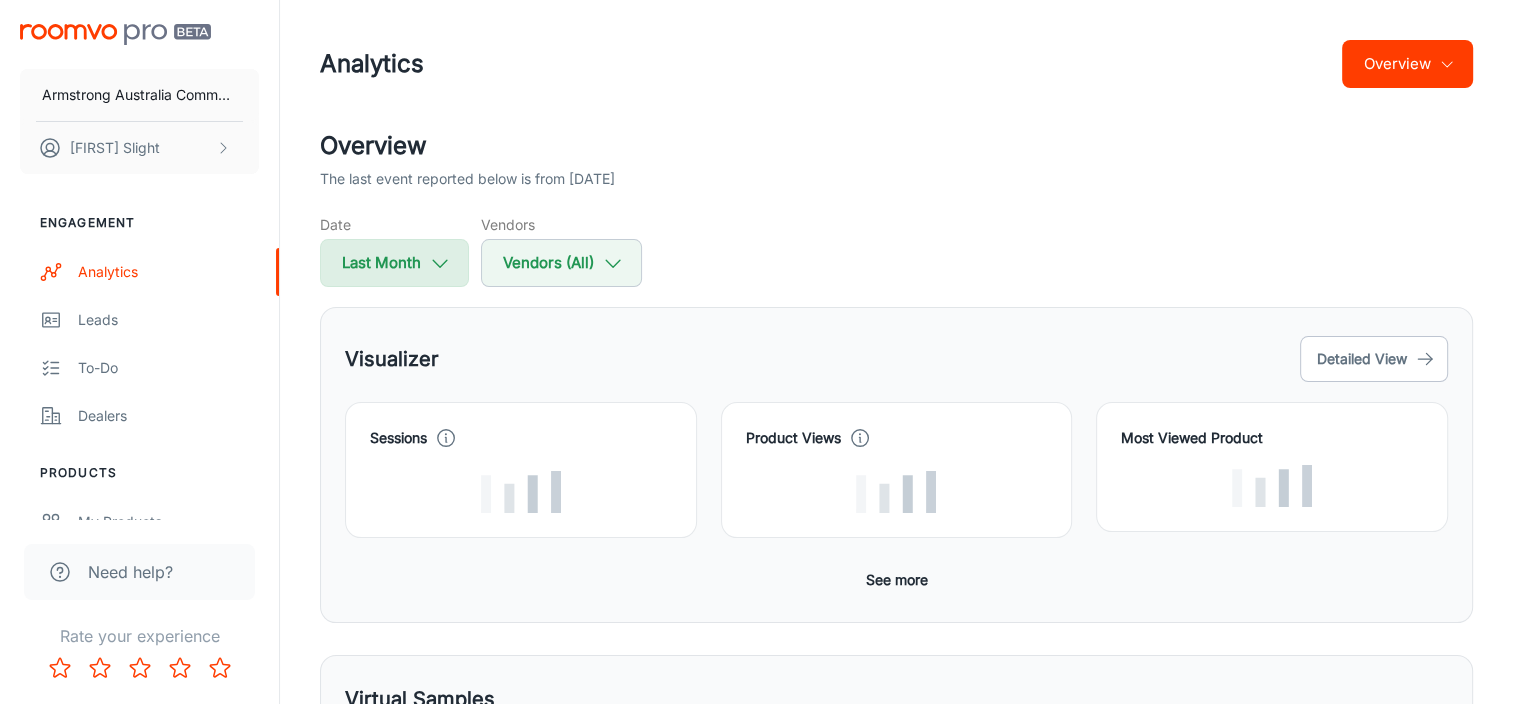 click on "Last Month" at bounding box center [394, 263] 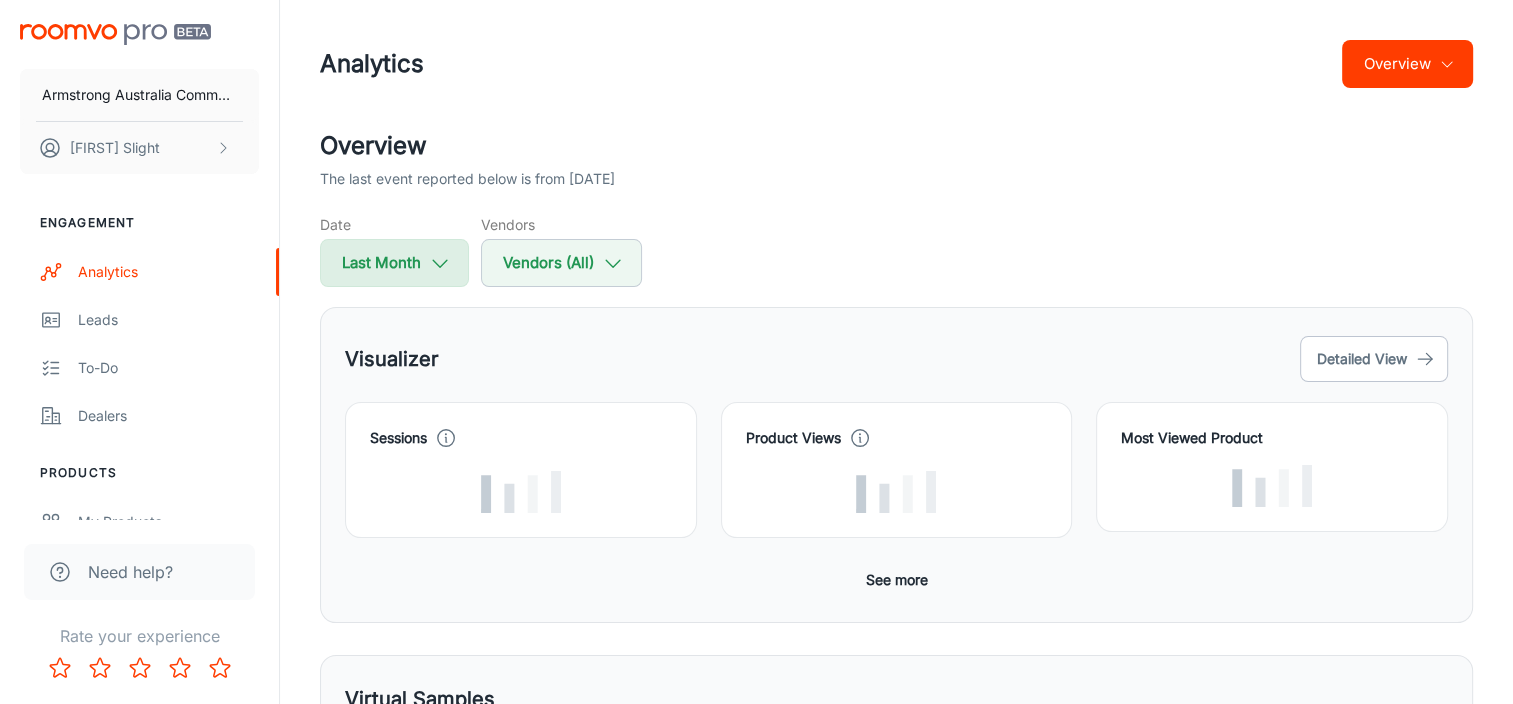 select on "6" 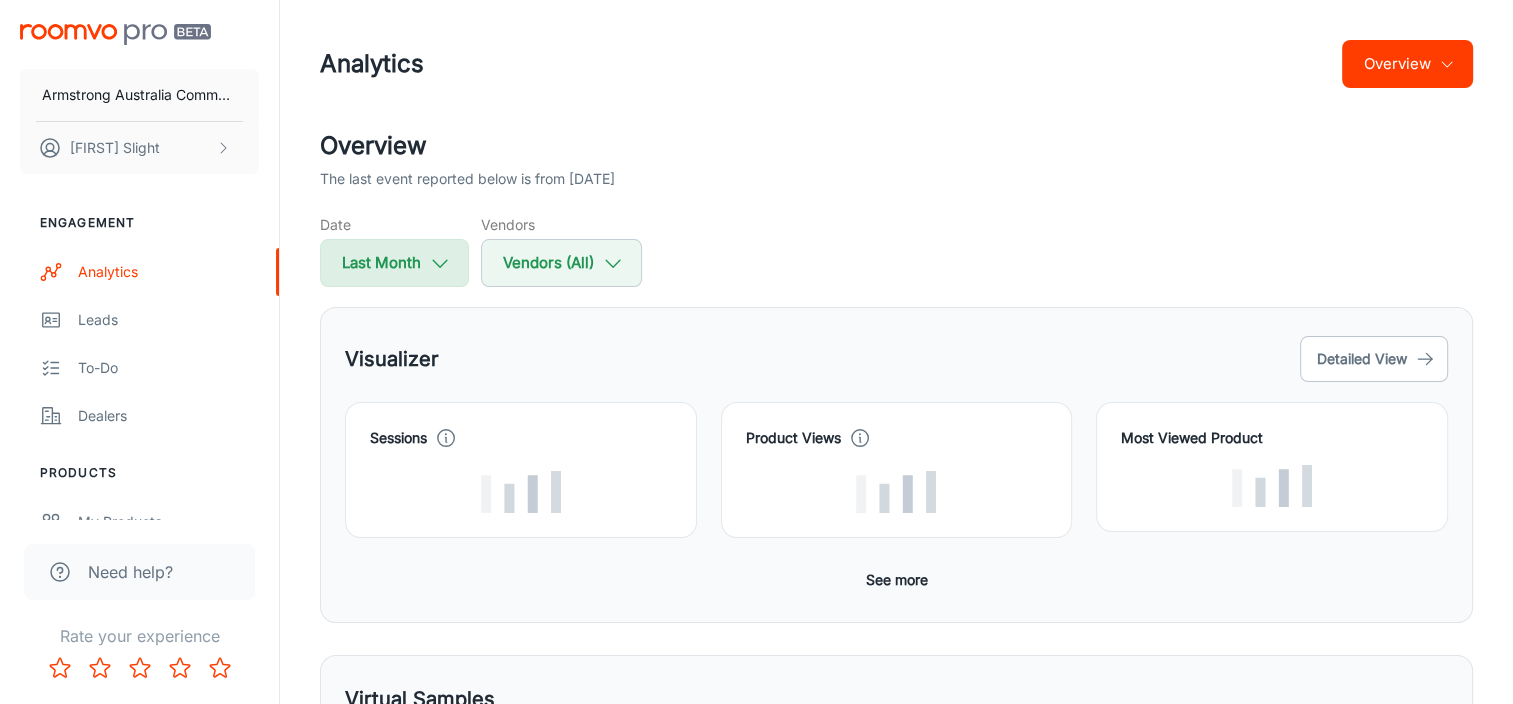 select on "2025" 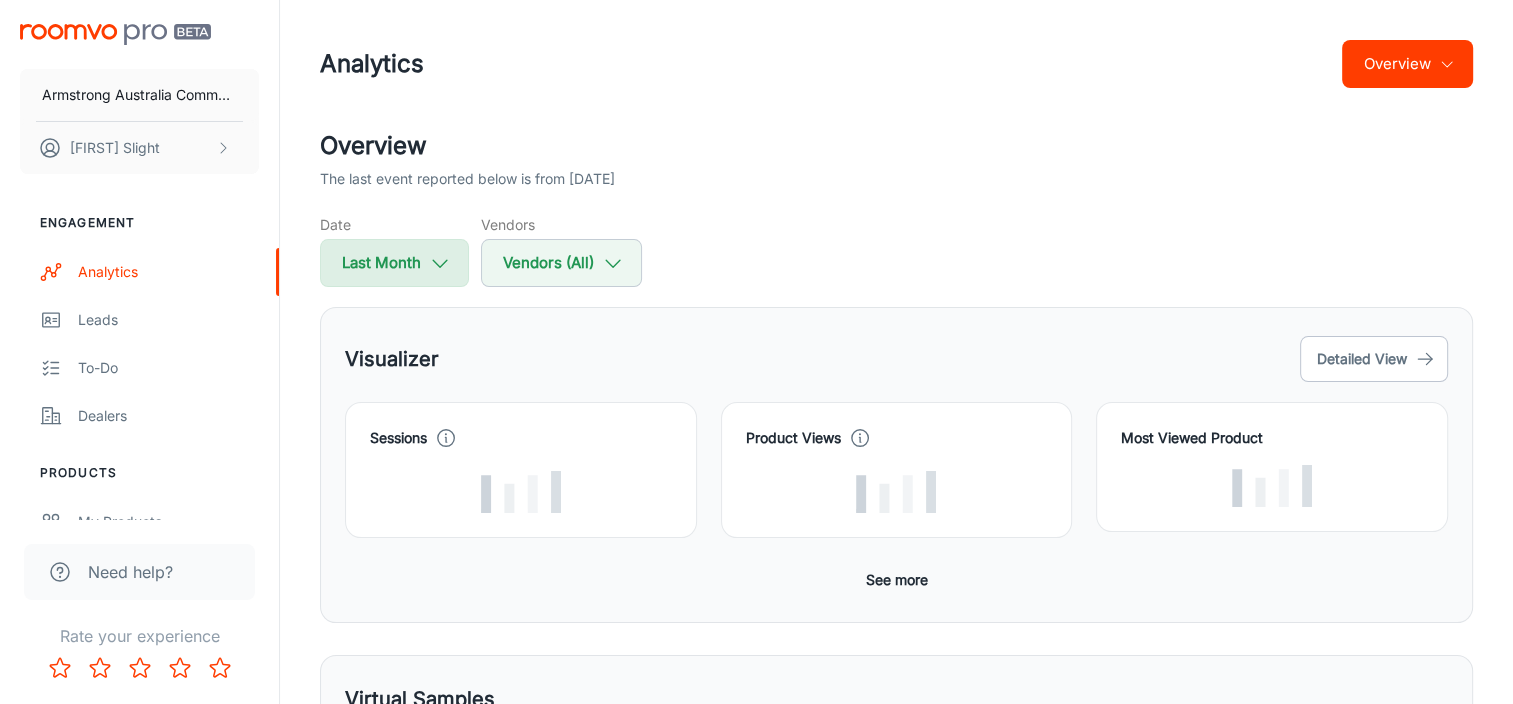select on "6" 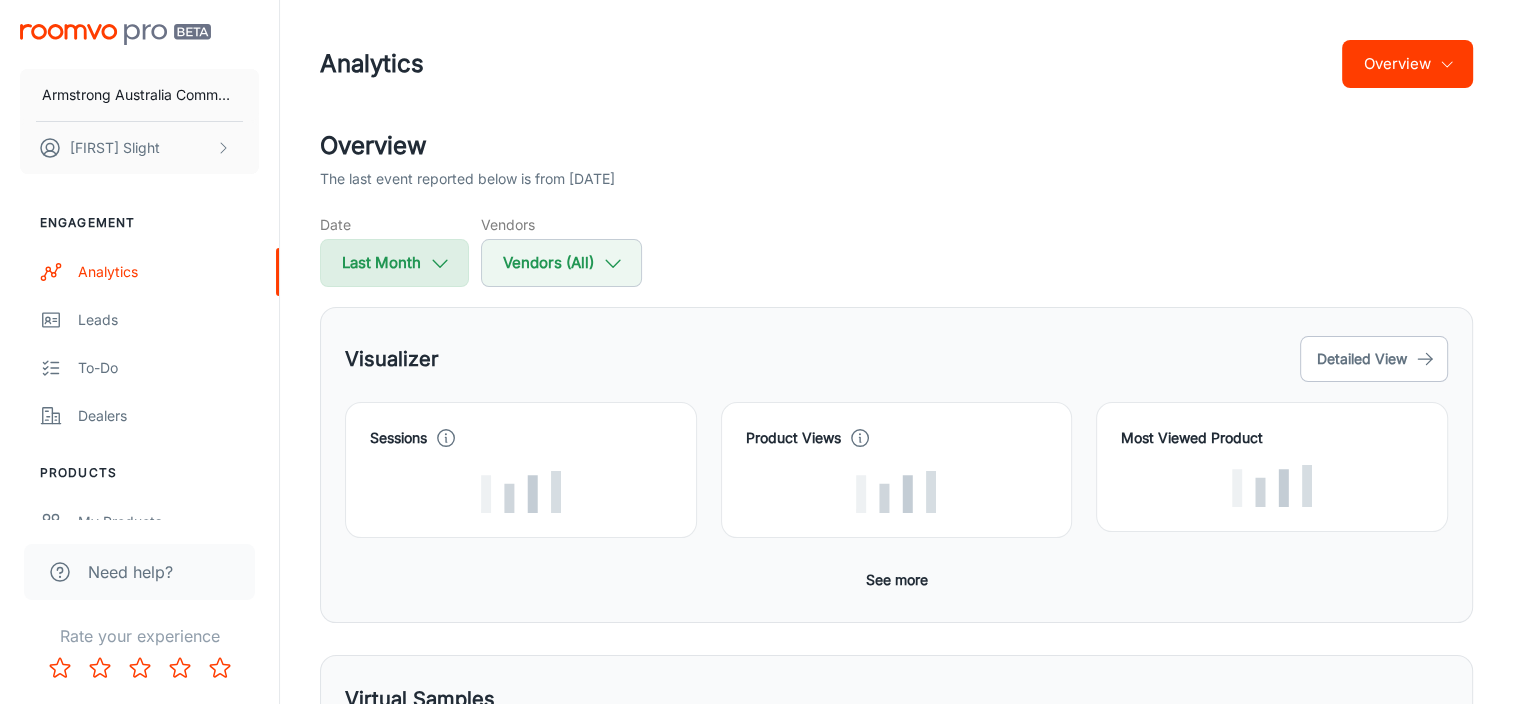 select on "2025" 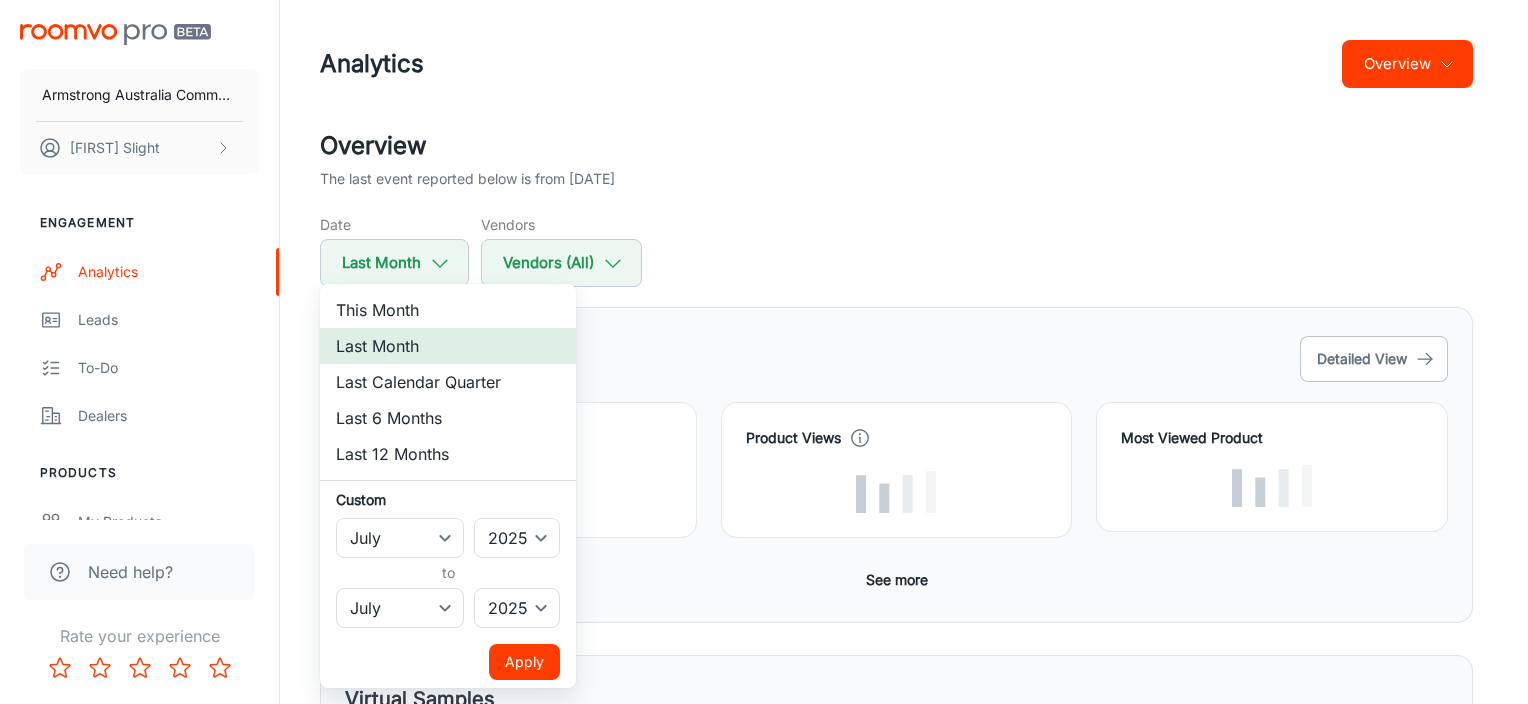 drag, startPoint x: 422, startPoint y: 304, endPoint x: 437, endPoint y: 340, distance: 39 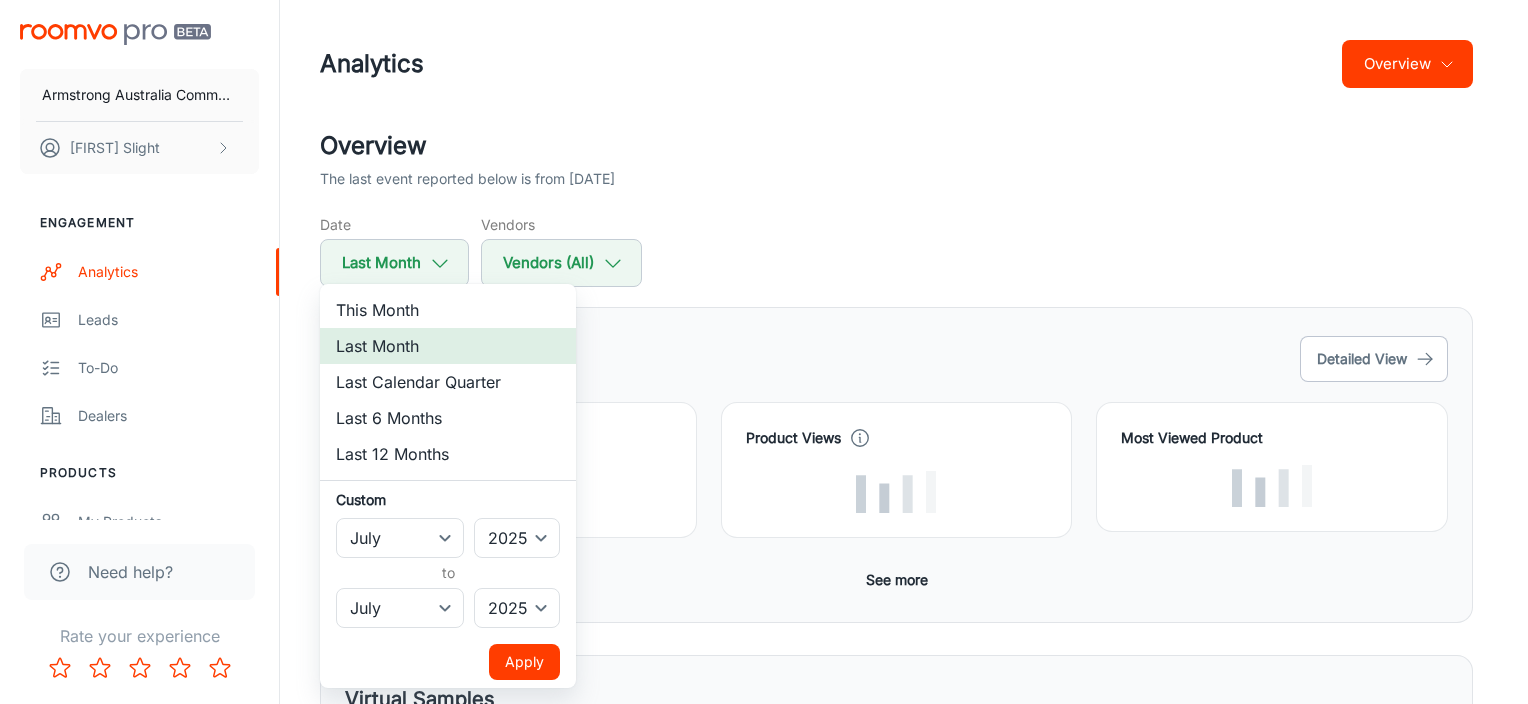 click on "This Month" at bounding box center [448, 310] 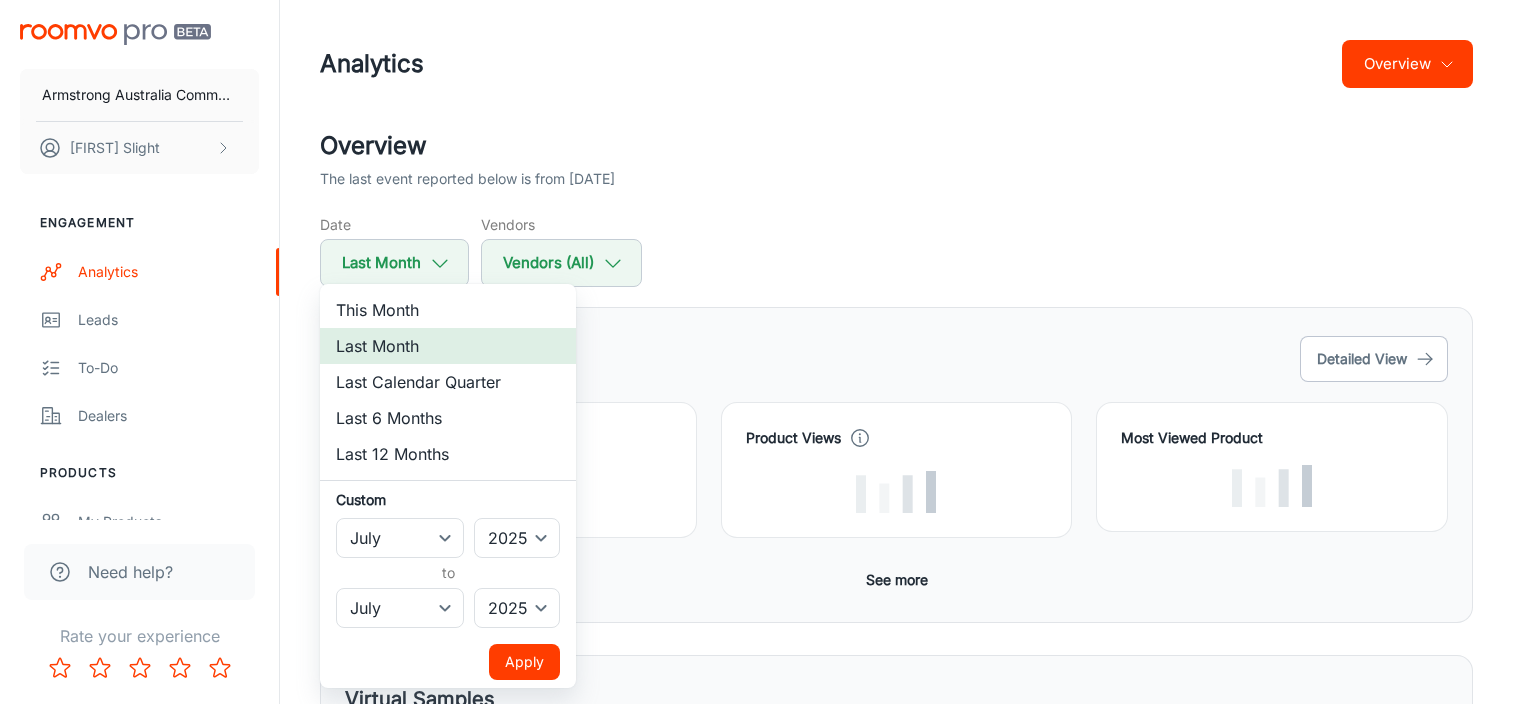 select on "7" 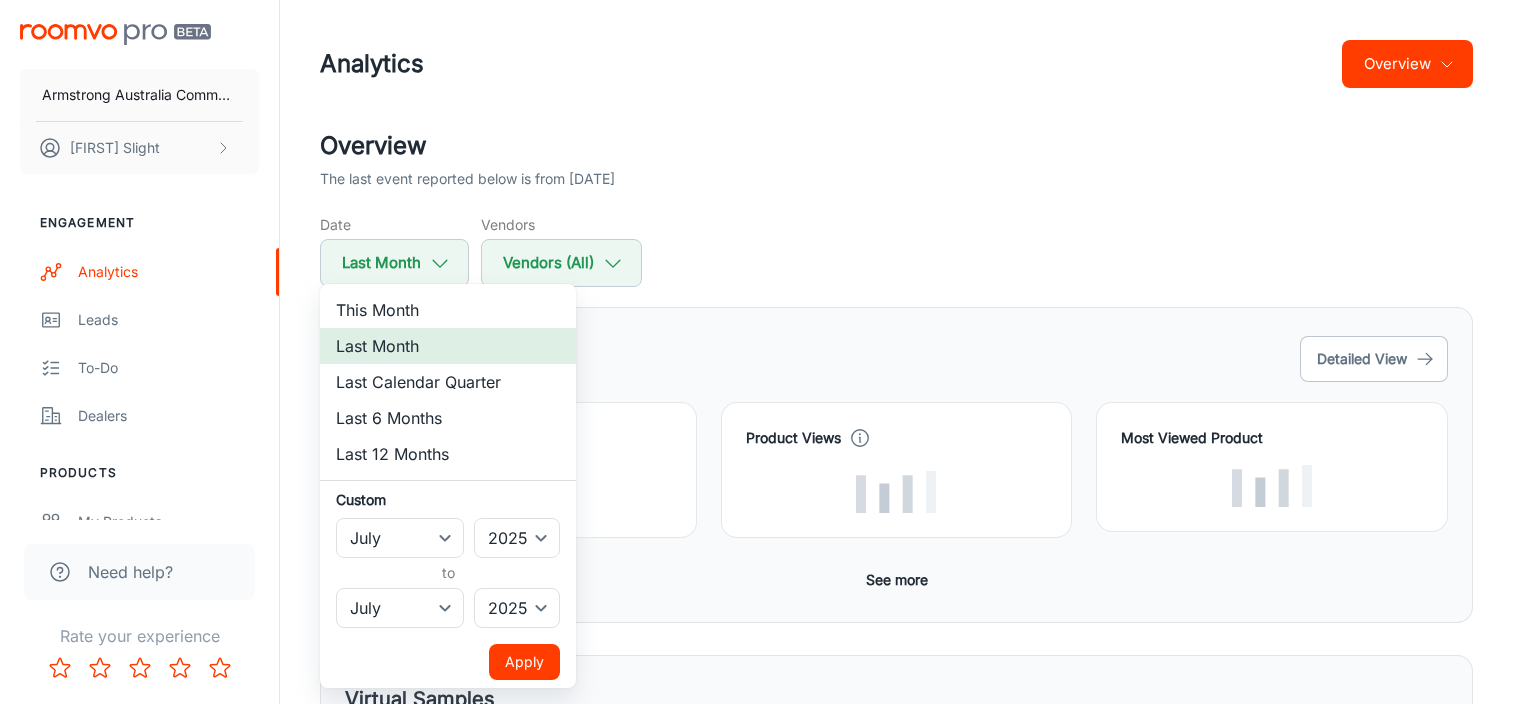 select on "7" 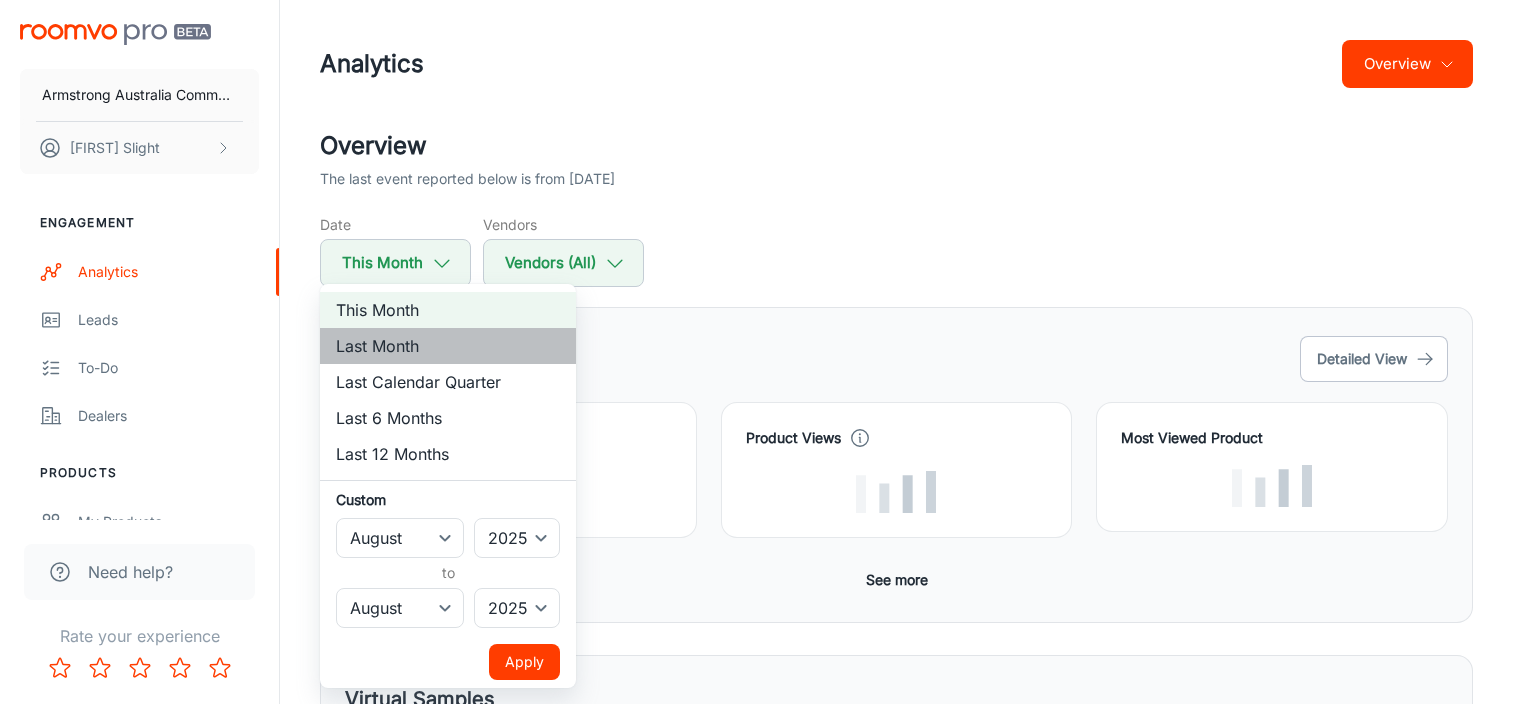 click on "Last Month" at bounding box center [448, 346] 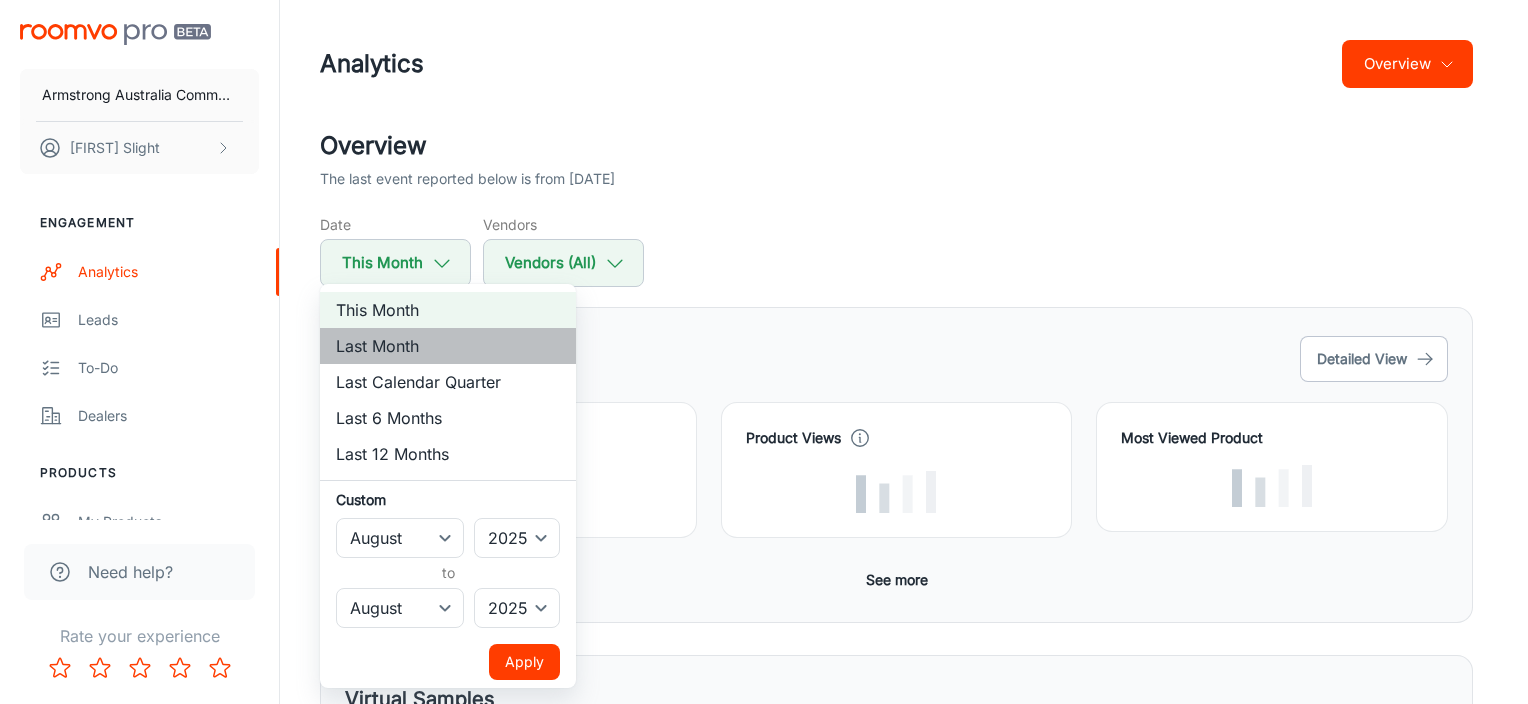 select on "6" 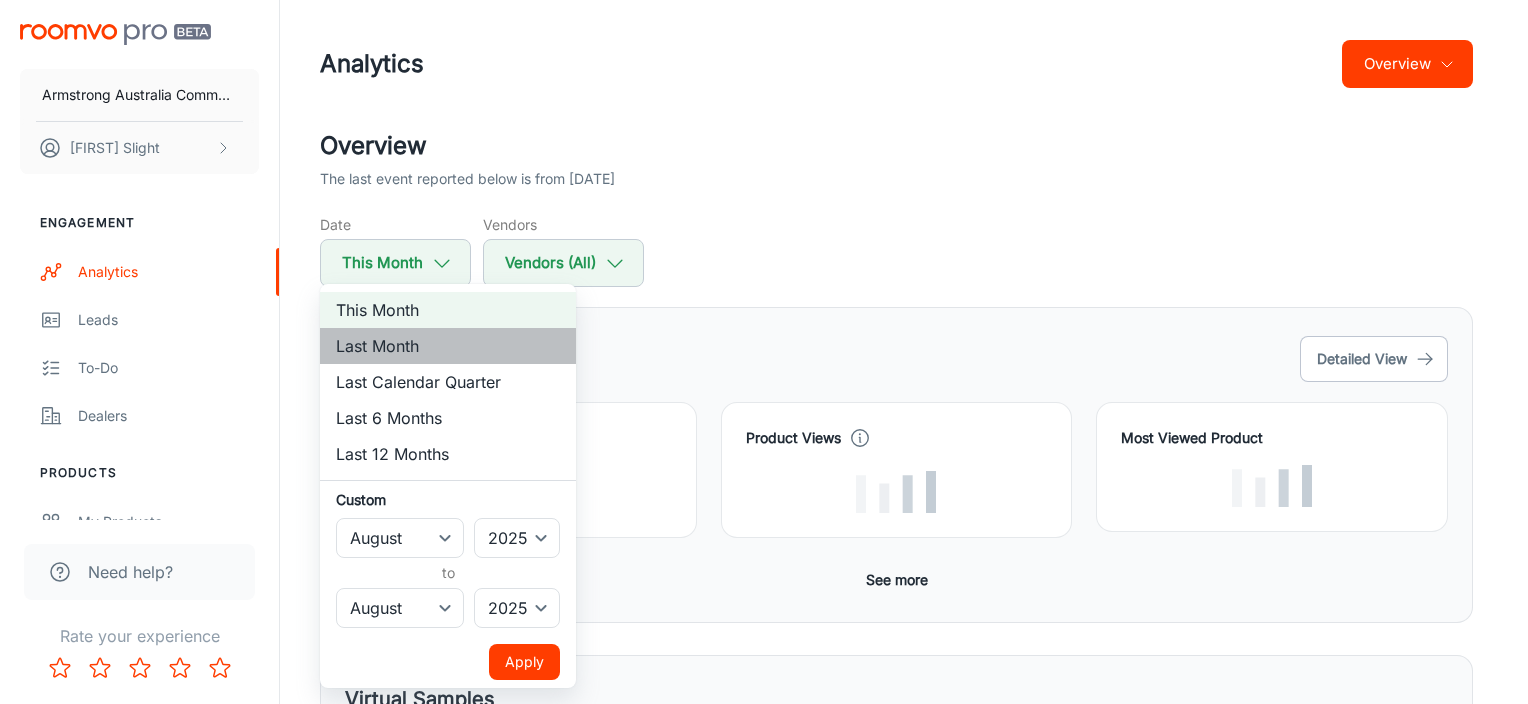 select on "6" 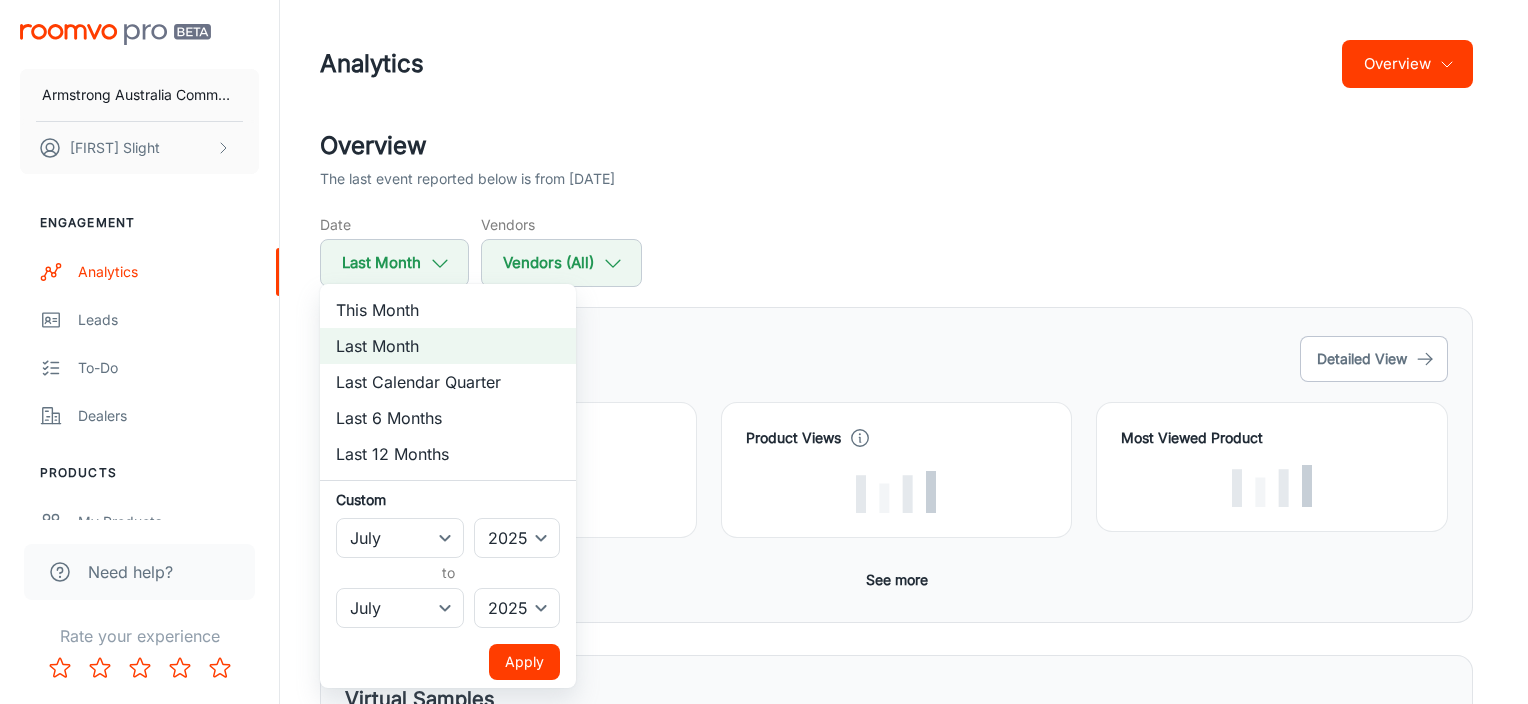 click on "Apply" at bounding box center (524, 662) 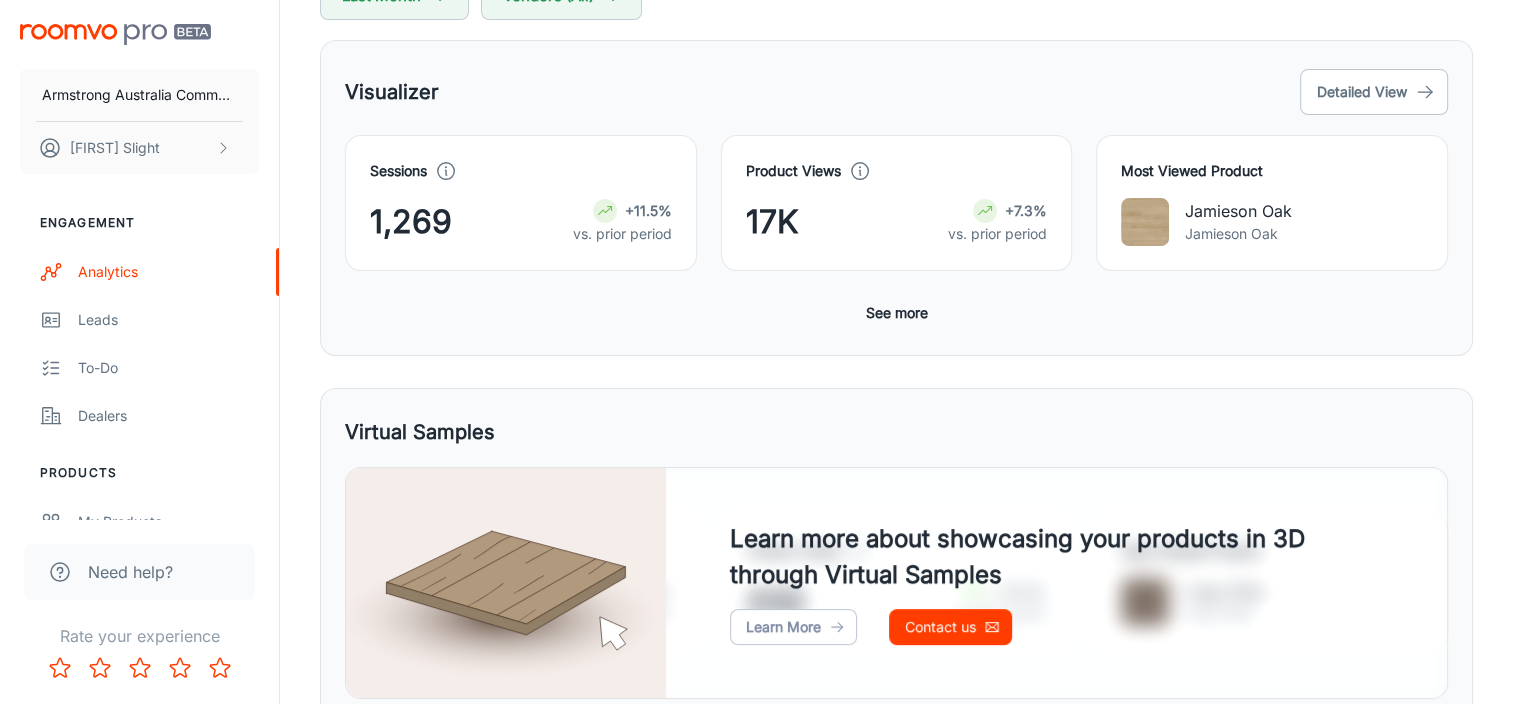 scroll, scrollTop: 52, scrollLeft: 0, axis: vertical 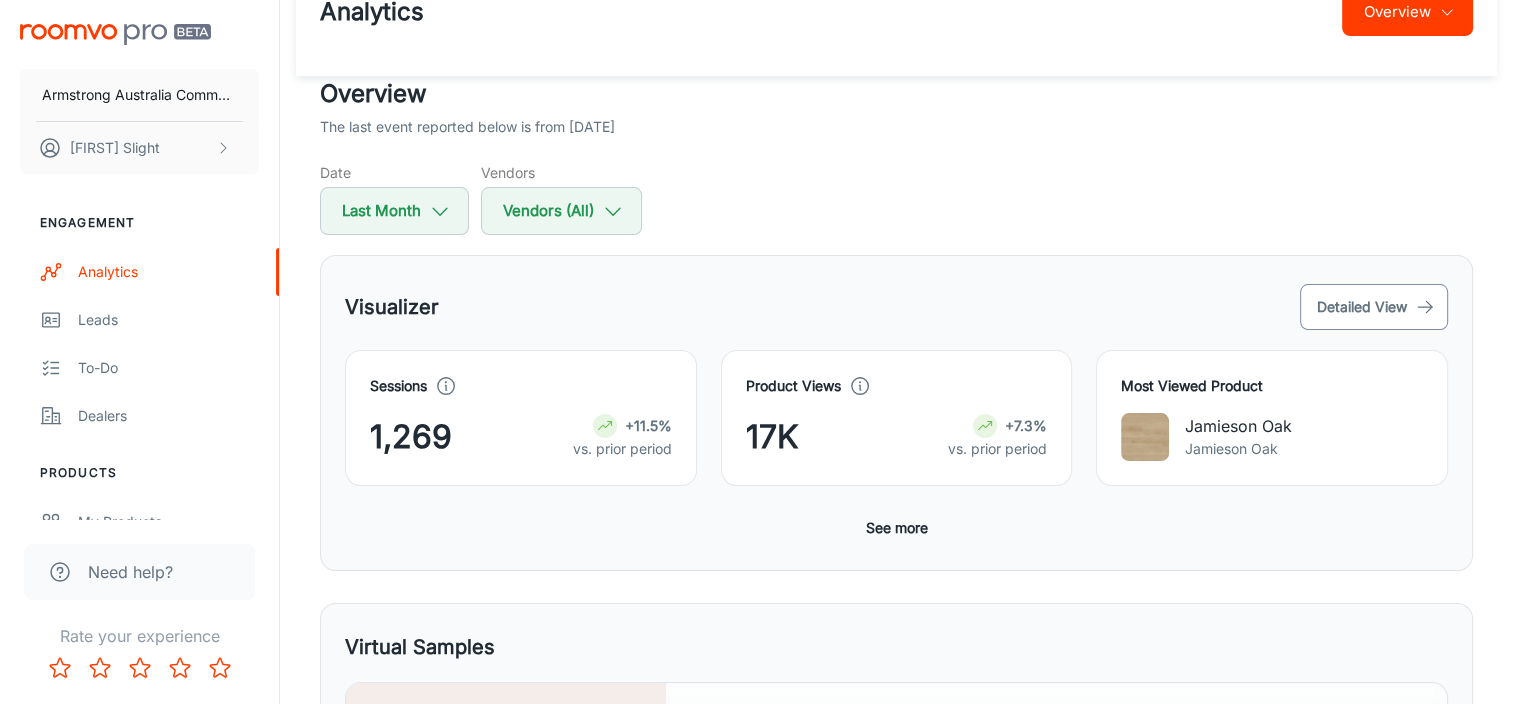 click on "Detailed View" at bounding box center [1374, 307] 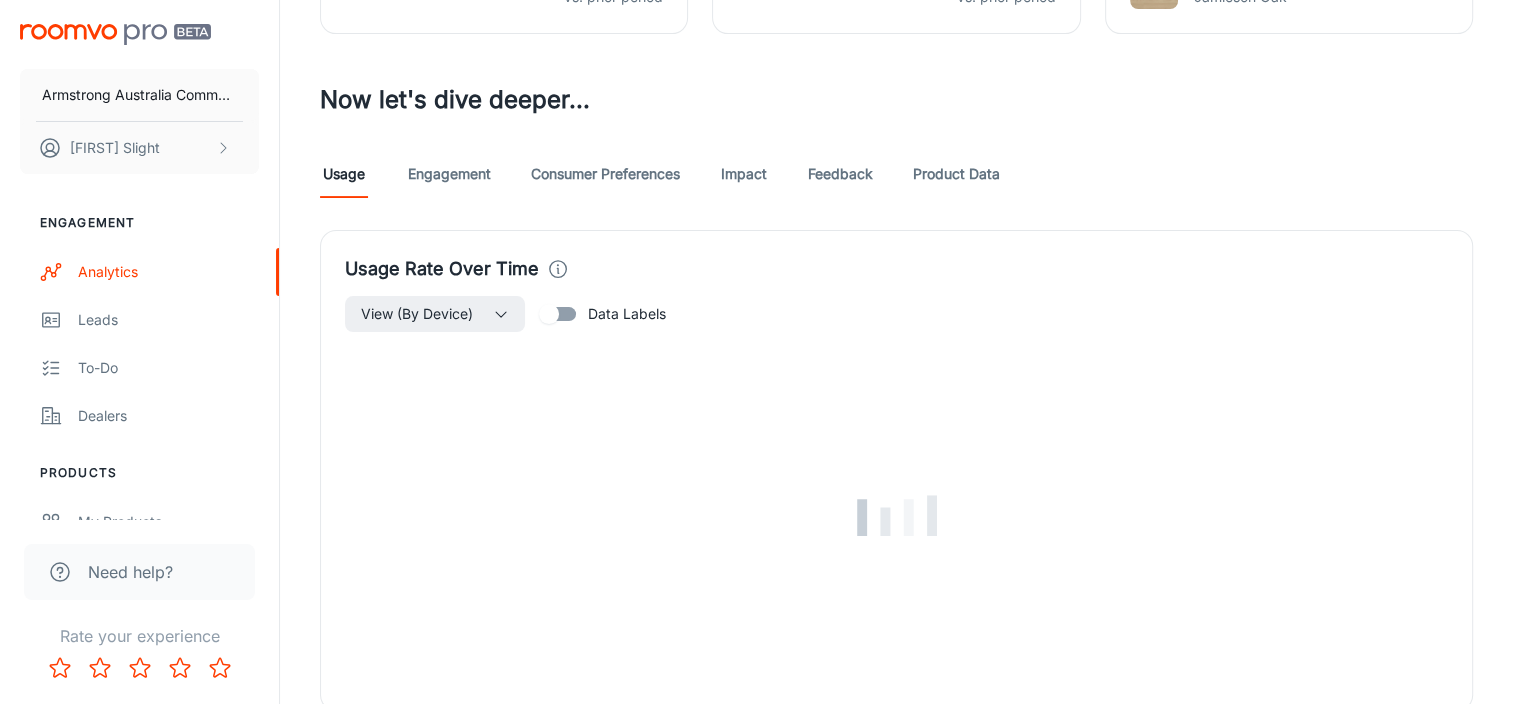 scroll, scrollTop: 600, scrollLeft: 0, axis: vertical 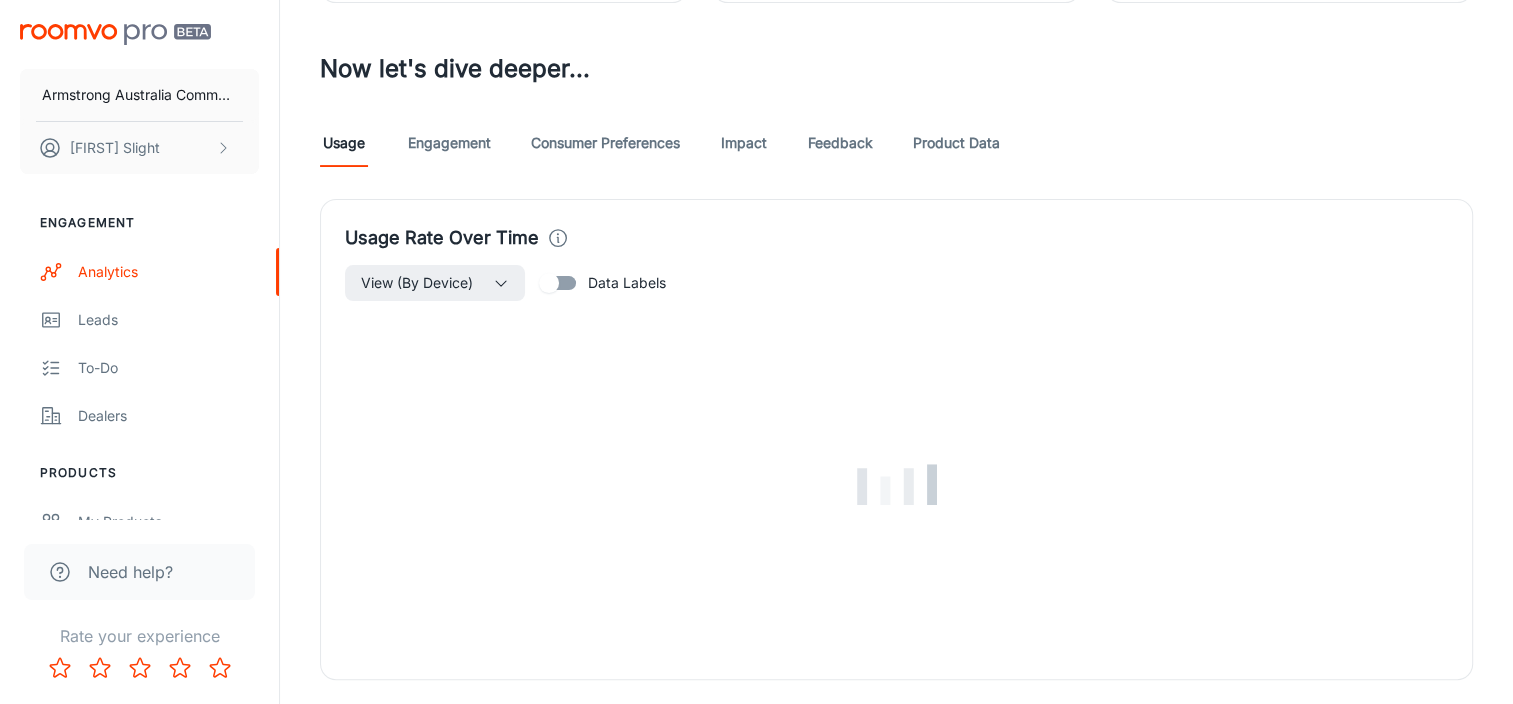 click on "Engagement" at bounding box center (449, 143) 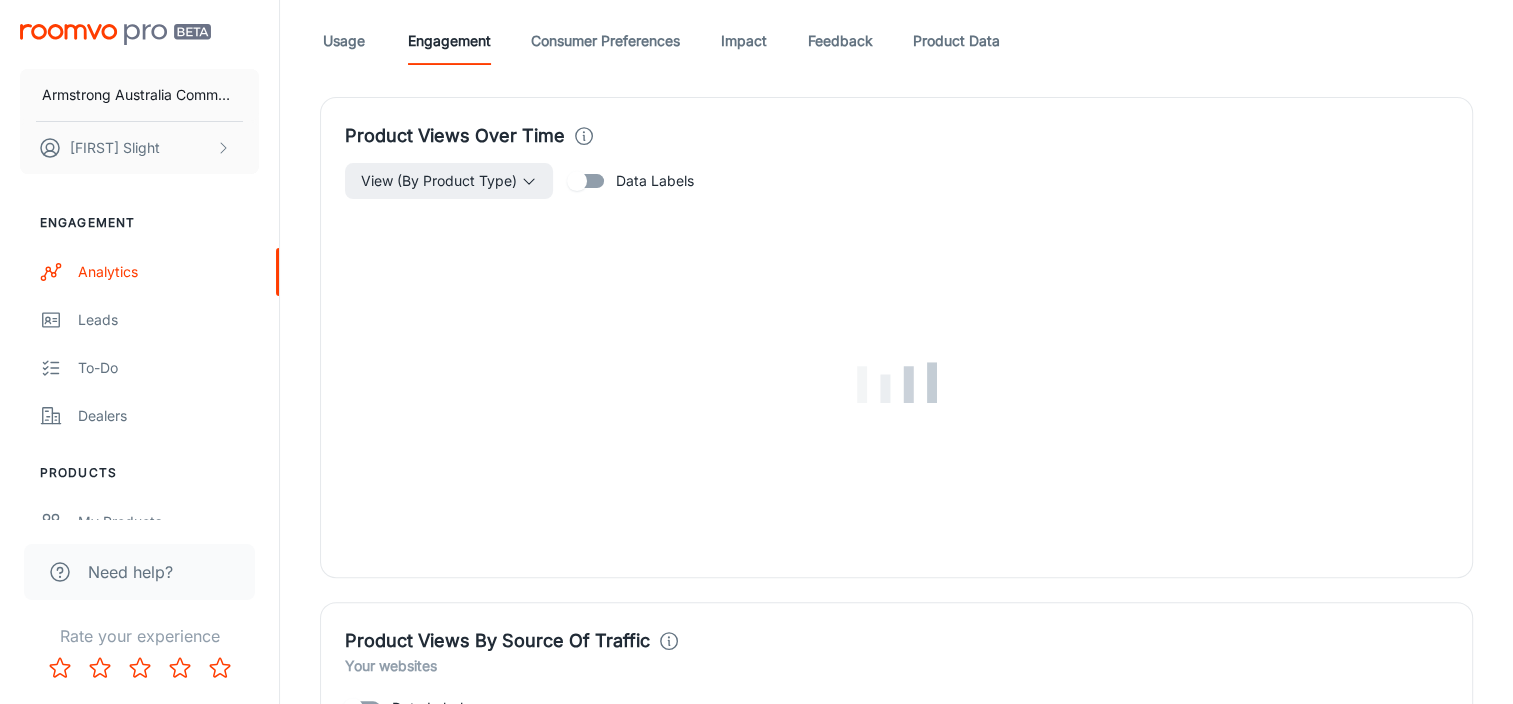scroll, scrollTop: 700, scrollLeft: 0, axis: vertical 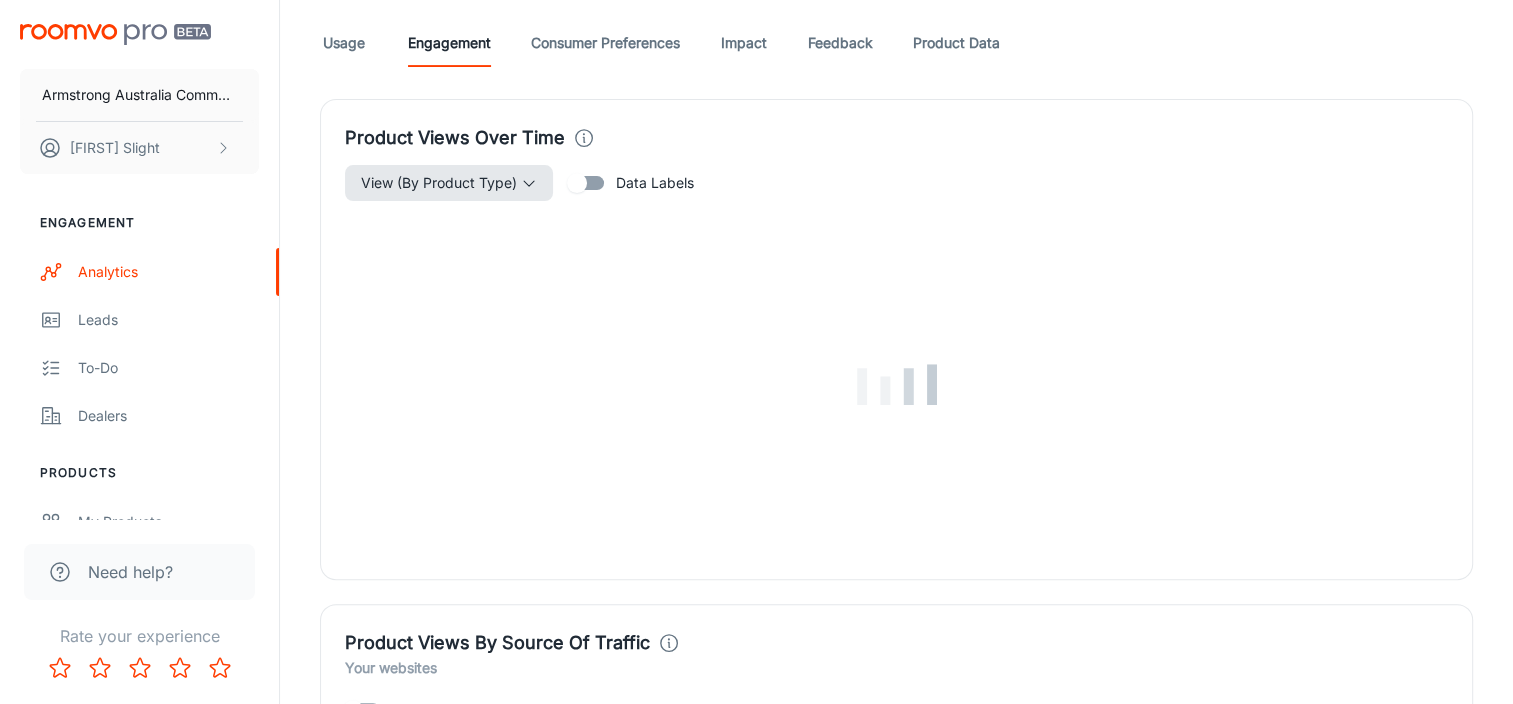 click on "View (By Product Type)" at bounding box center [449, 183] 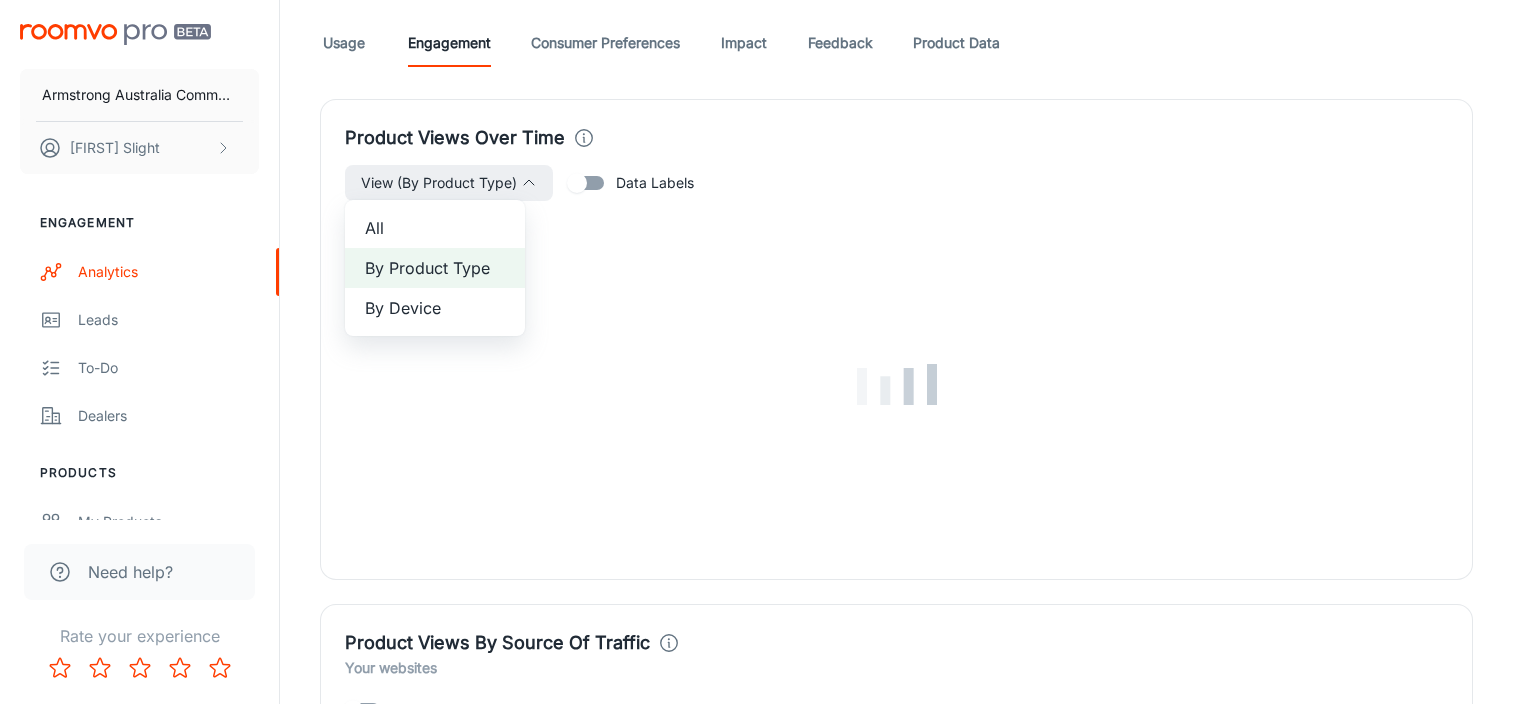 click at bounding box center [764, 352] 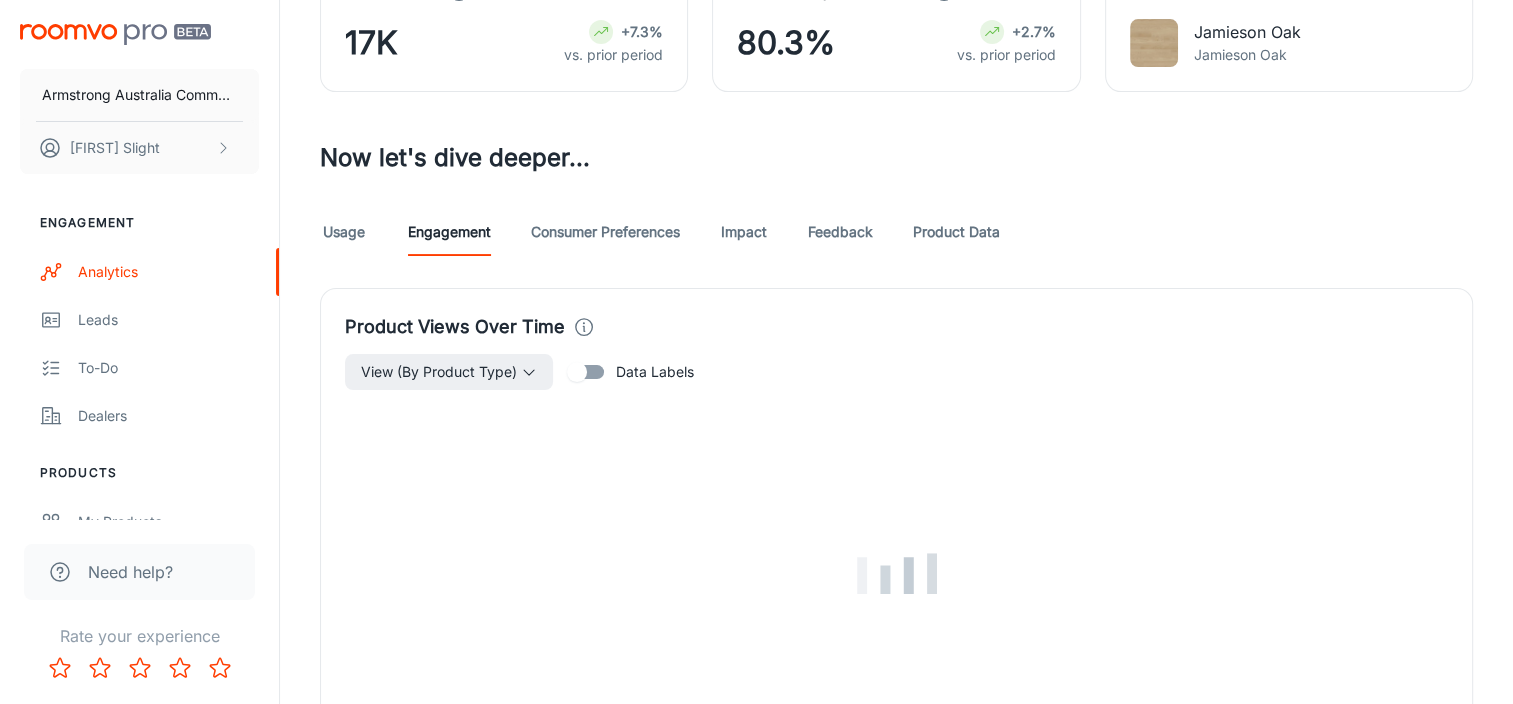scroll, scrollTop: 500, scrollLeft: 0, axis: vertical 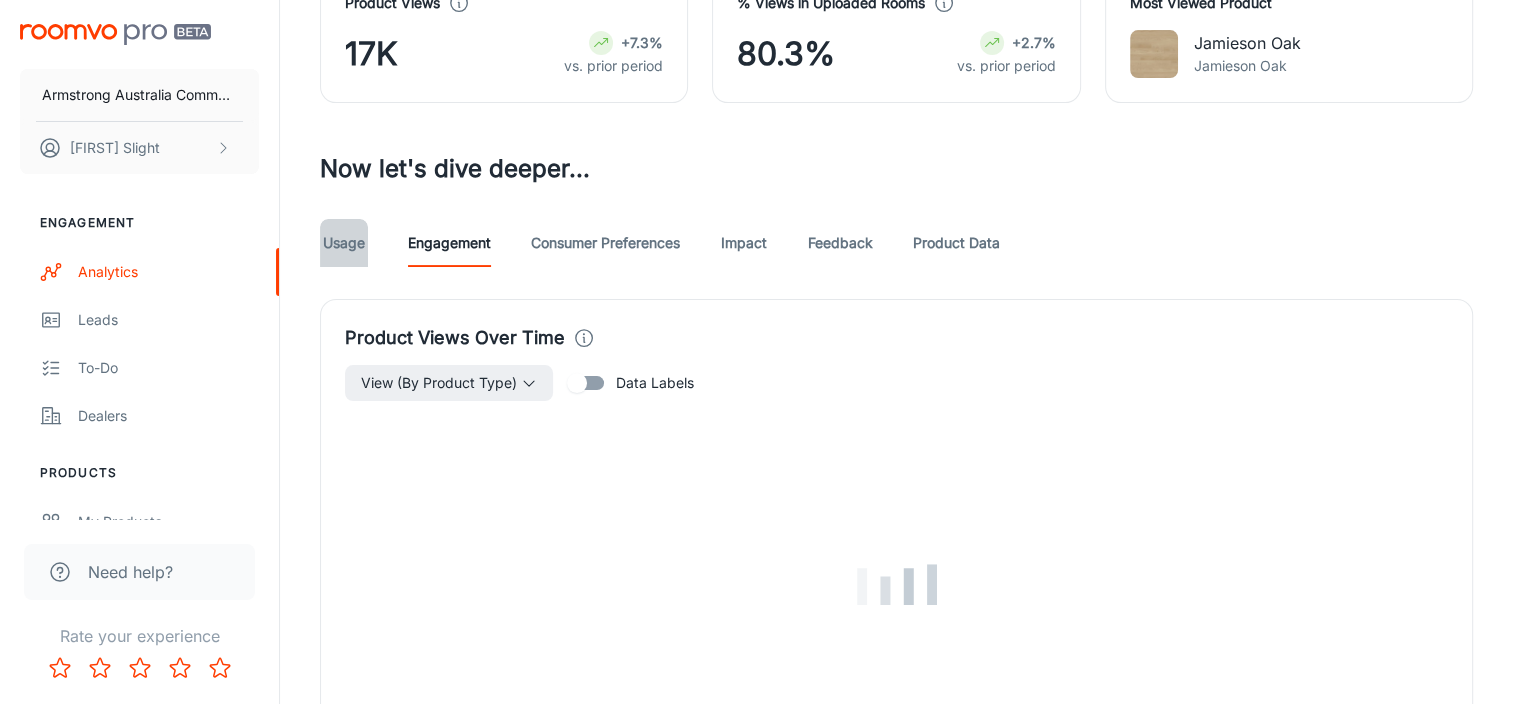 click on "Usage" at bounding box center [344, 243] 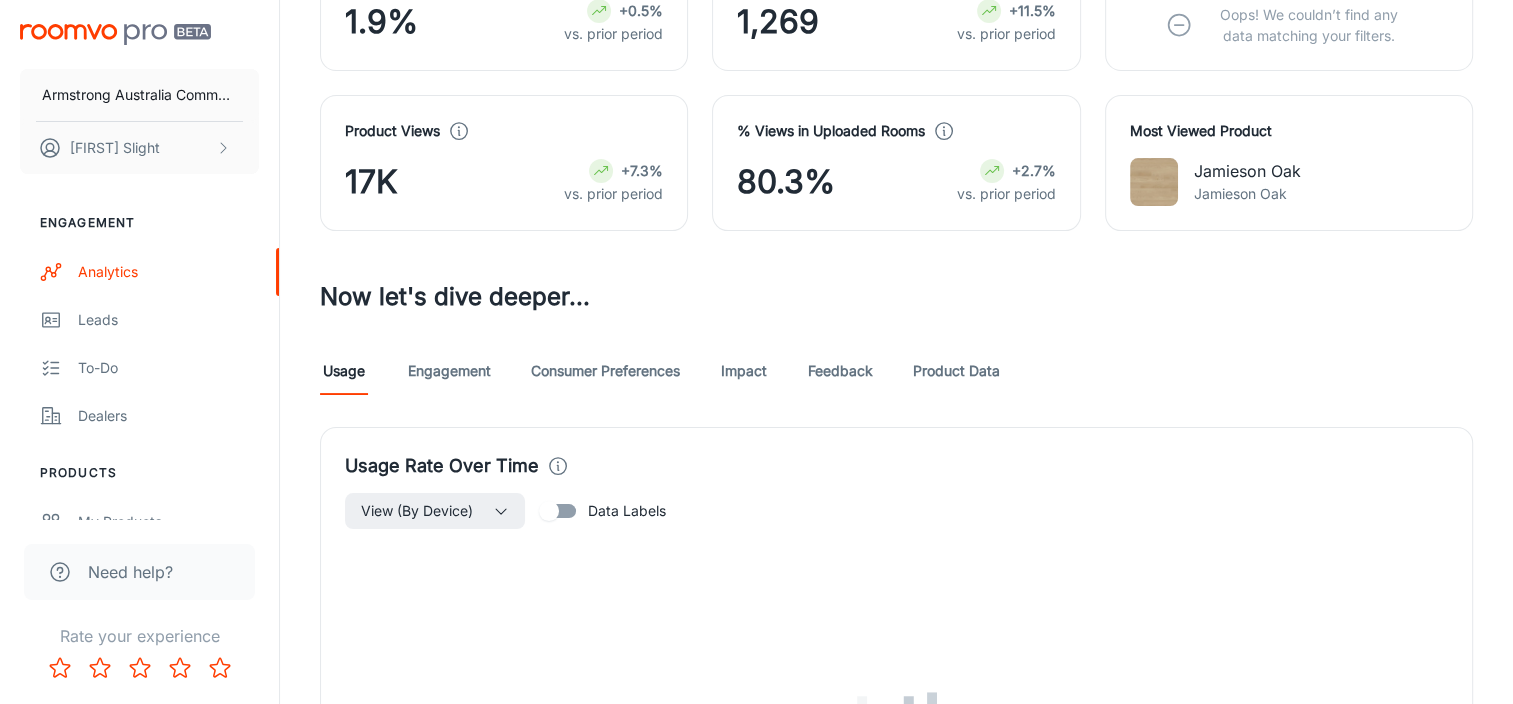 scroll, scrollTop: 500, scrollLeft: 0, axis: vertical 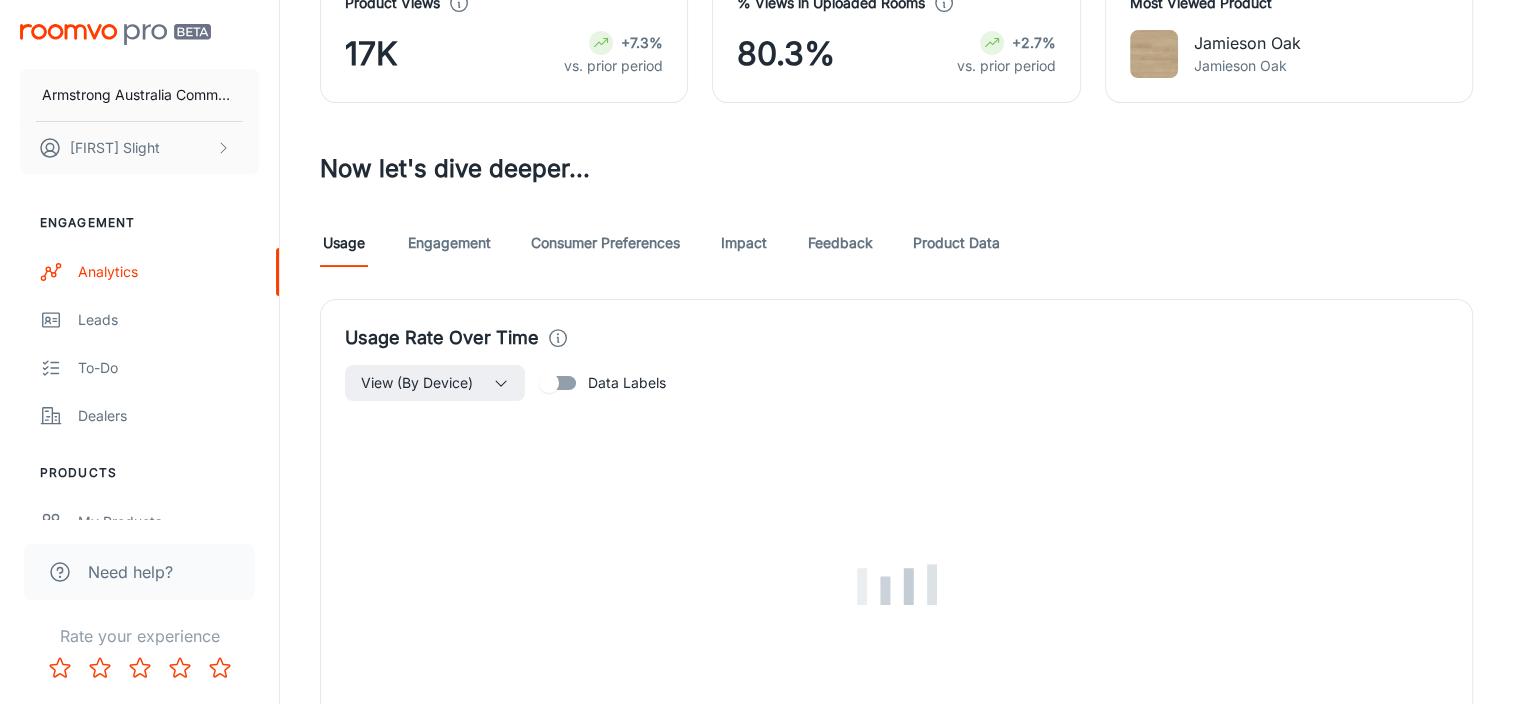click on "Engagement" at bounding box center (449, 243) 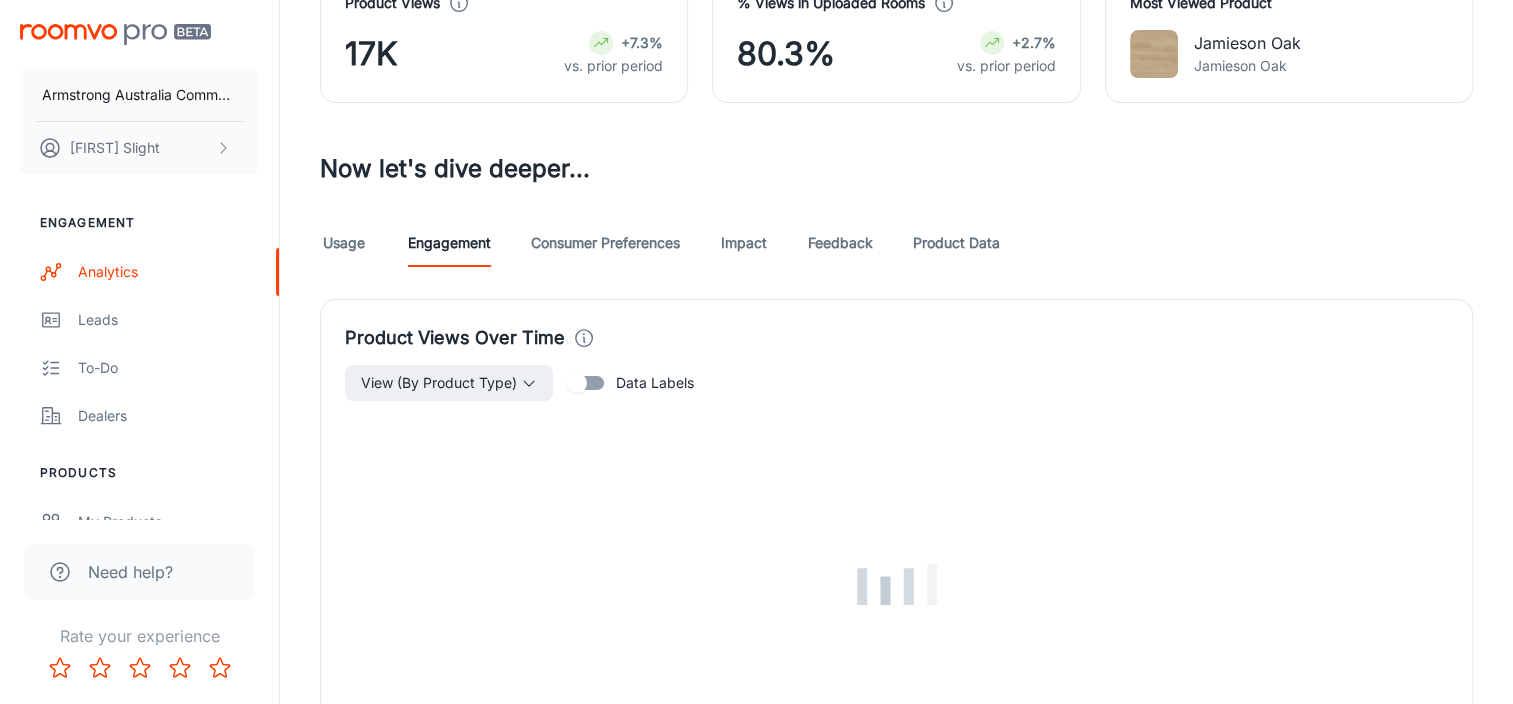 scroll, scrollTop: 0, scrollLeft: 0, axis: both 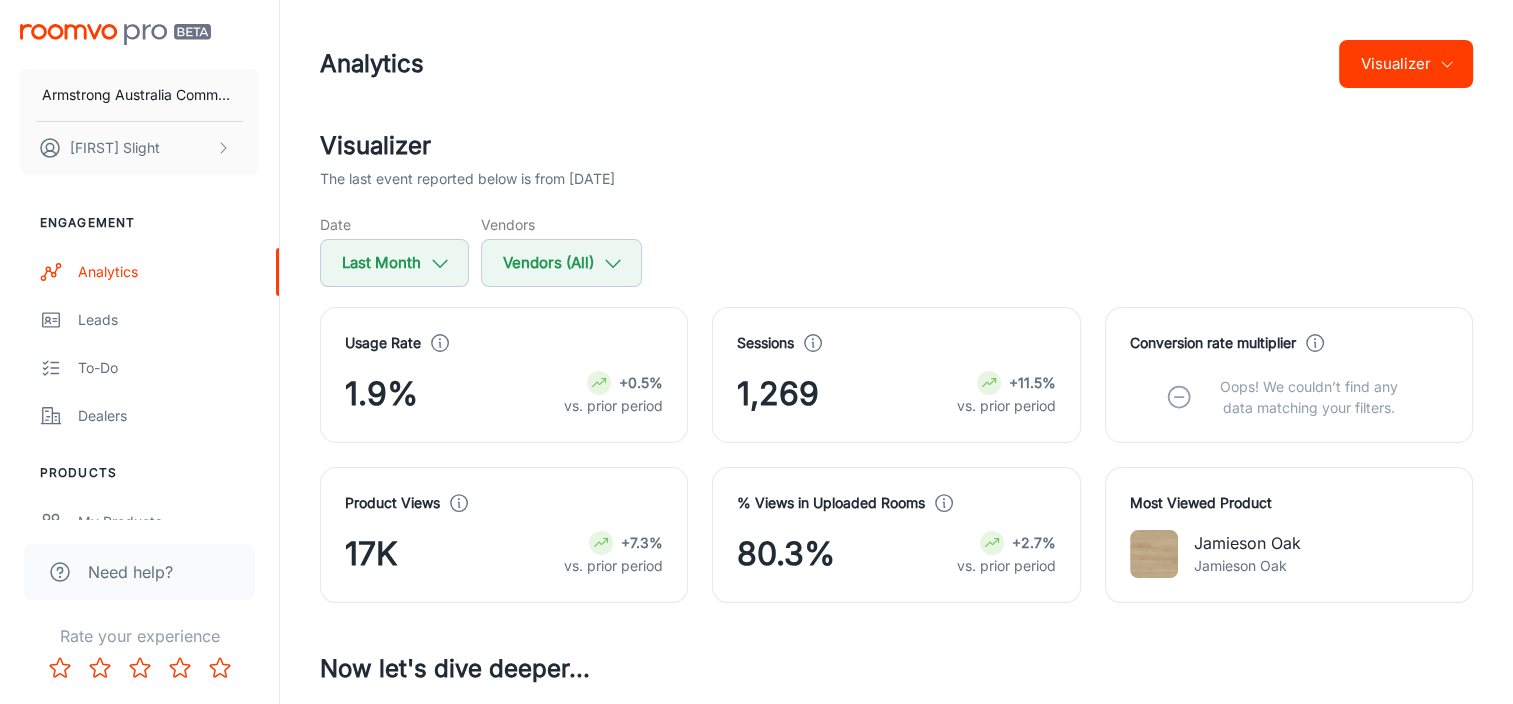 drag, startPoint x: 468, startPoint y: 500, endPoint x: 457, endPoint y: 497, distance: 11.401754 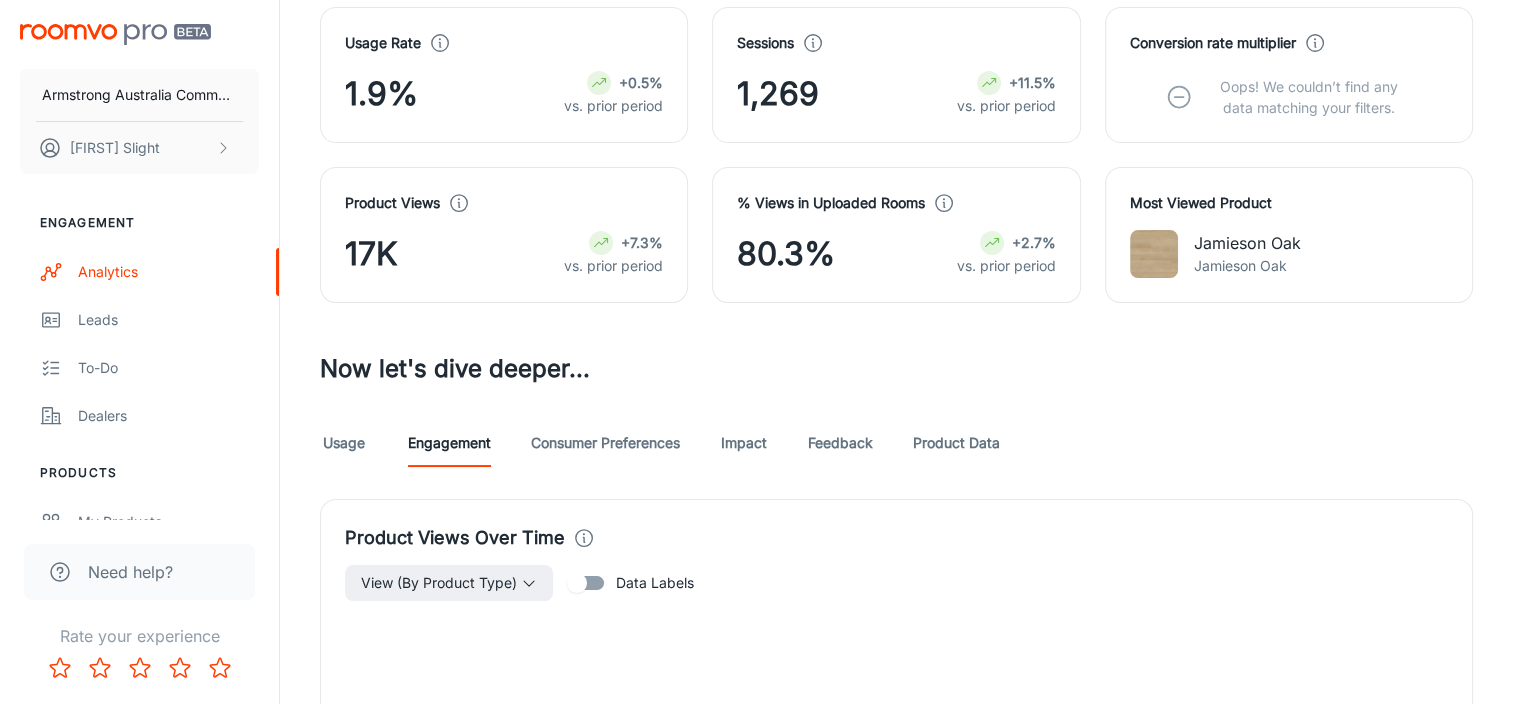 scroll, scrollTop: 500, scrollLeft: 0, axis: vertical 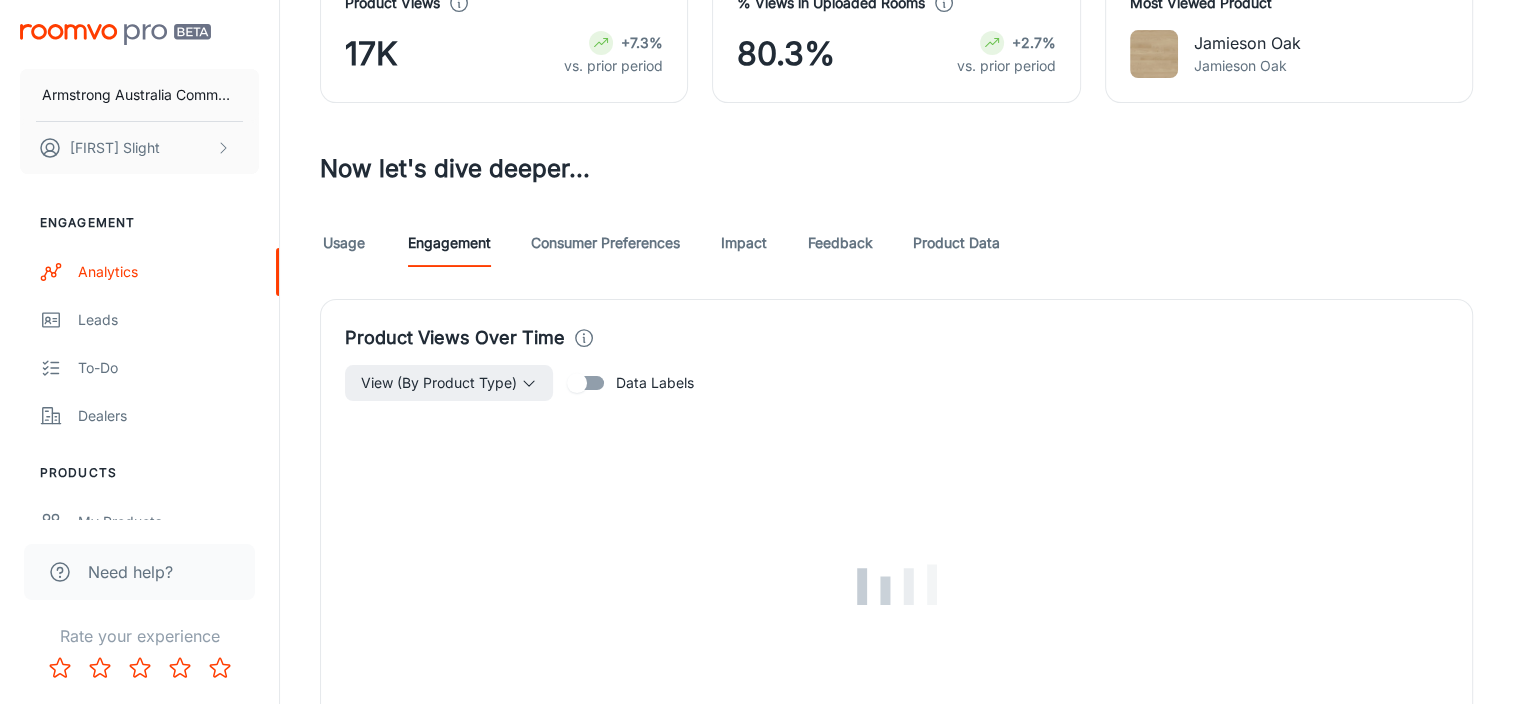 click on "Usage" at bounding box center [344, 243] 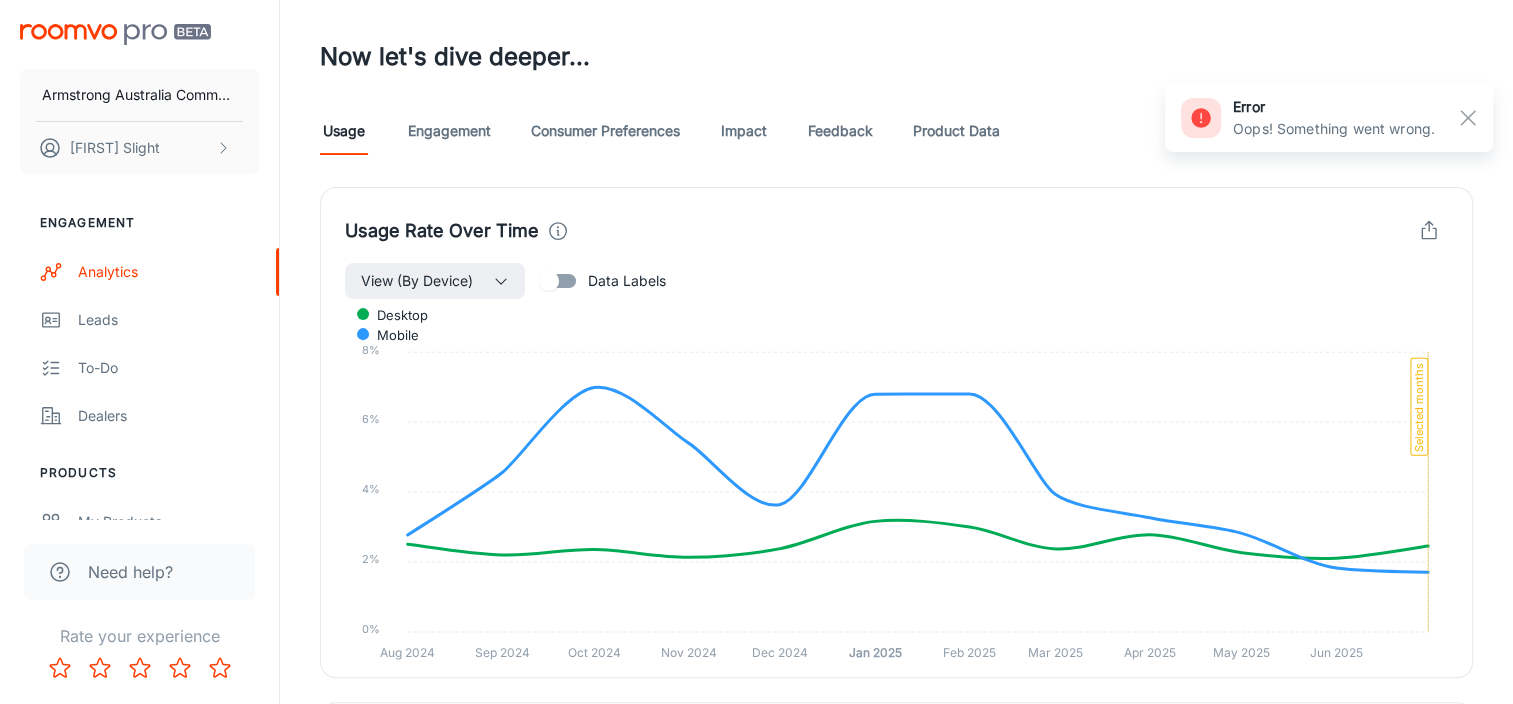 scroll, scrollTop: 500, scrollLeft: 0, axis: vertical 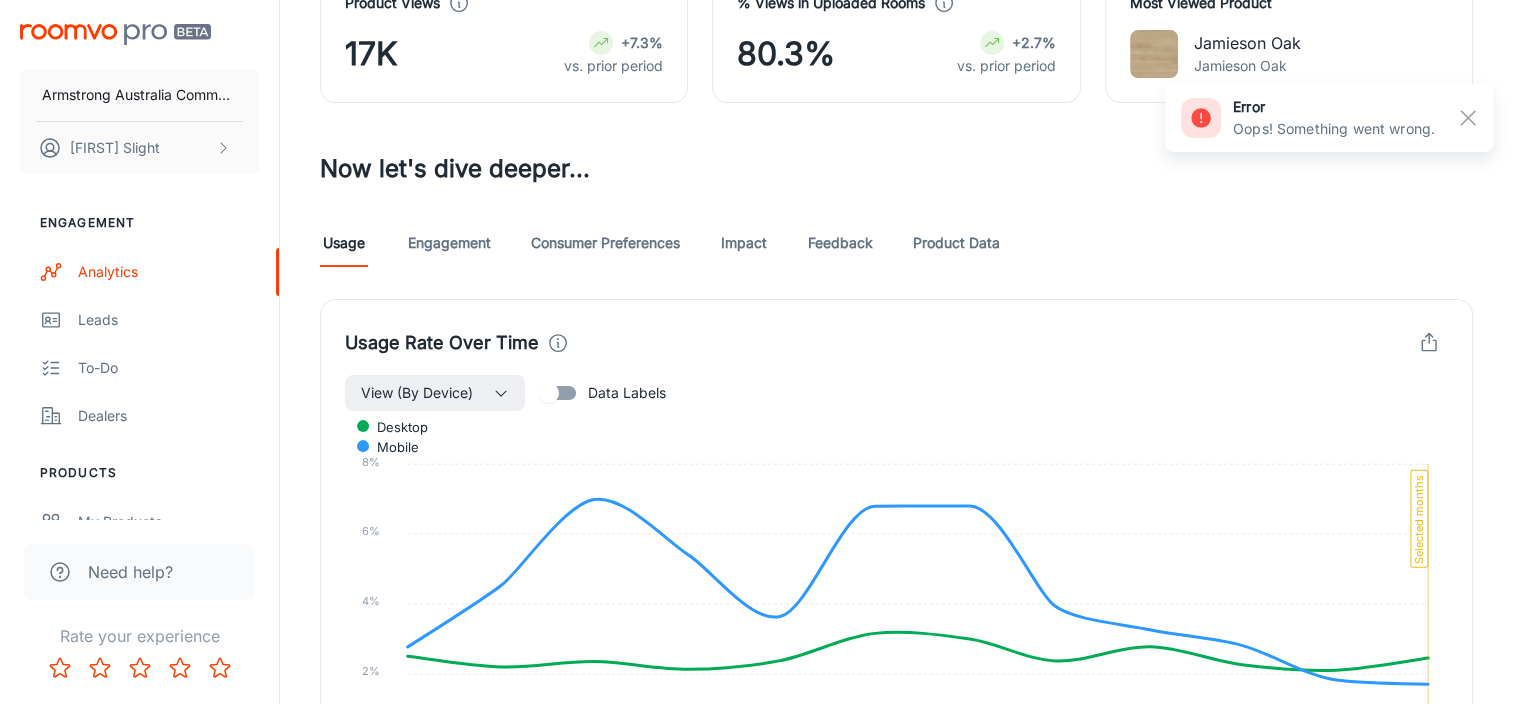 click on "Engagement" at bounding box center (449, 243) 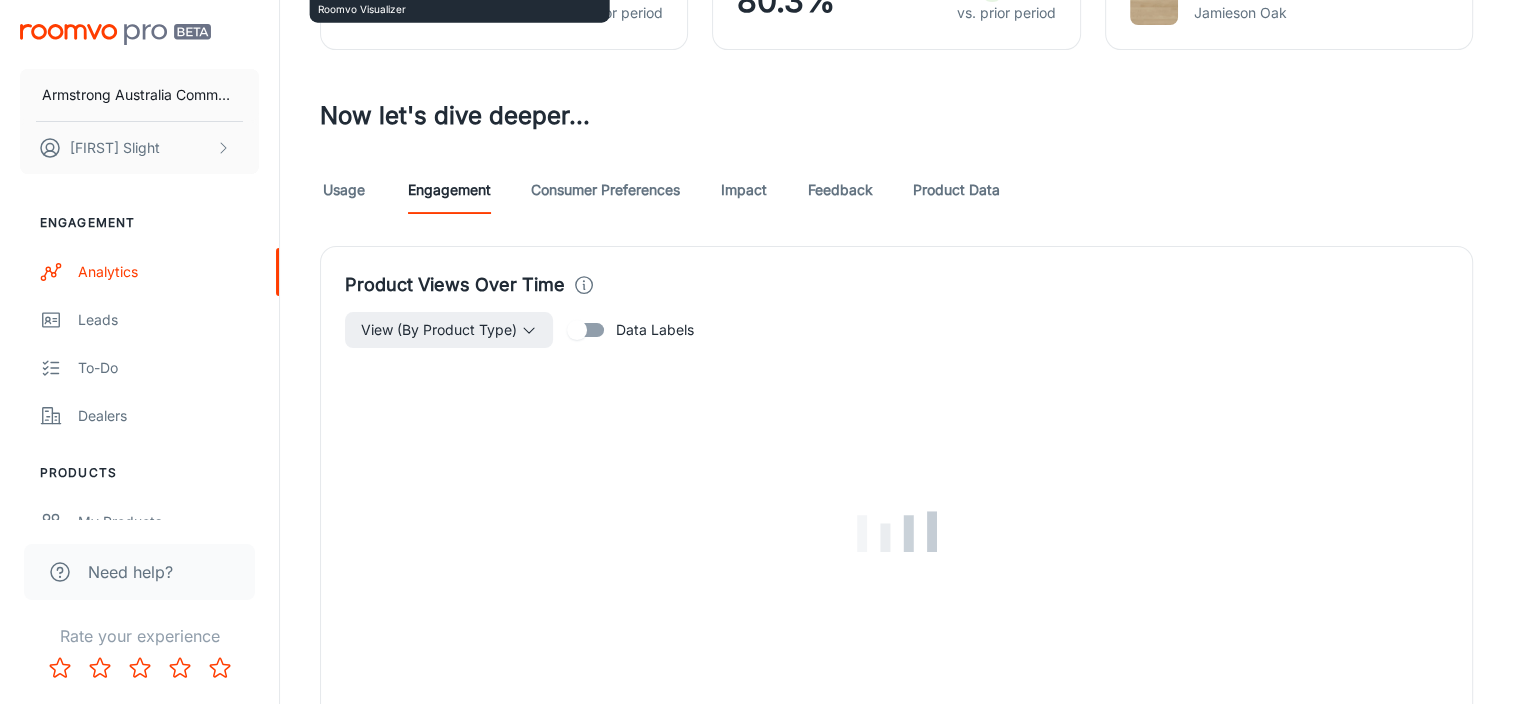 scroll, scrollTop: 600, scrollLeft: 0, axis: vertical 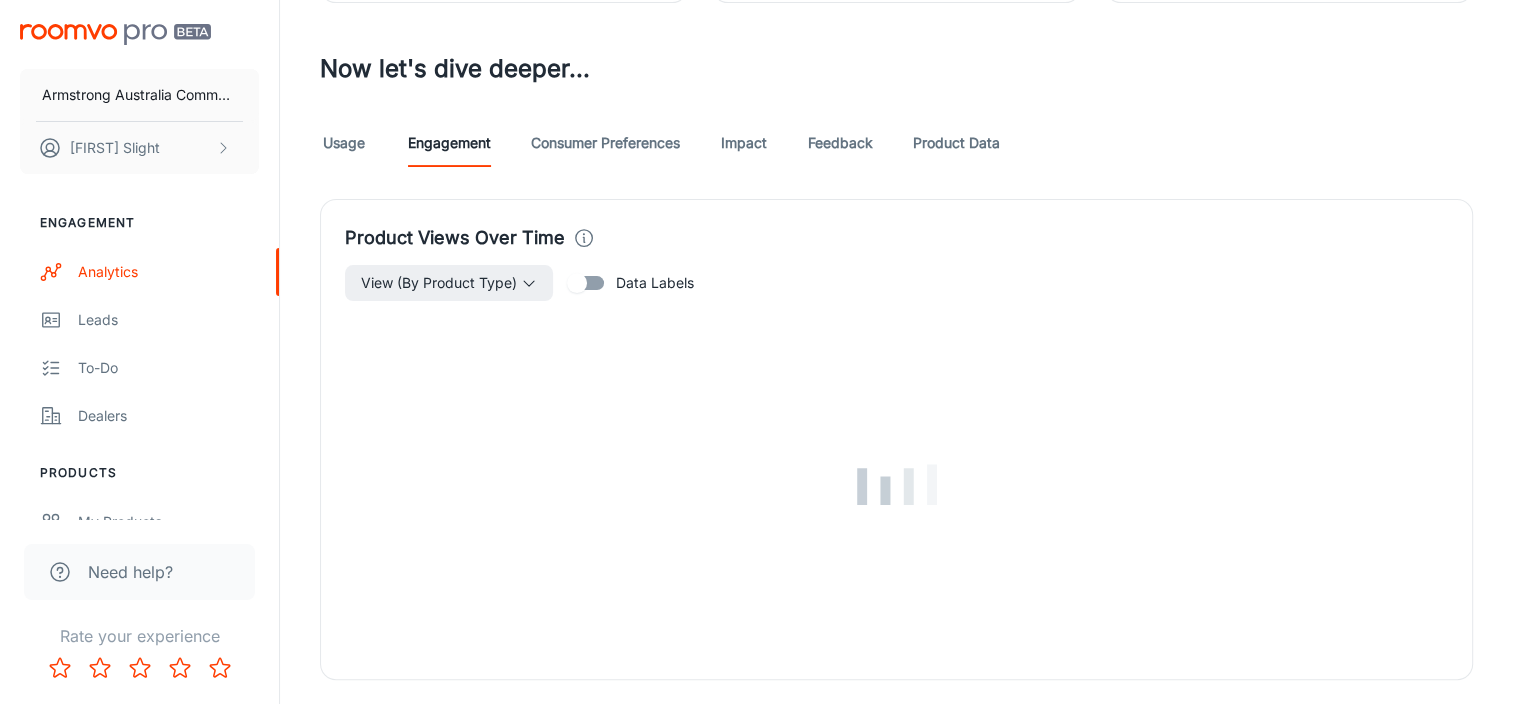click on "Consumer Preferences" at bounding box center (605, 143) 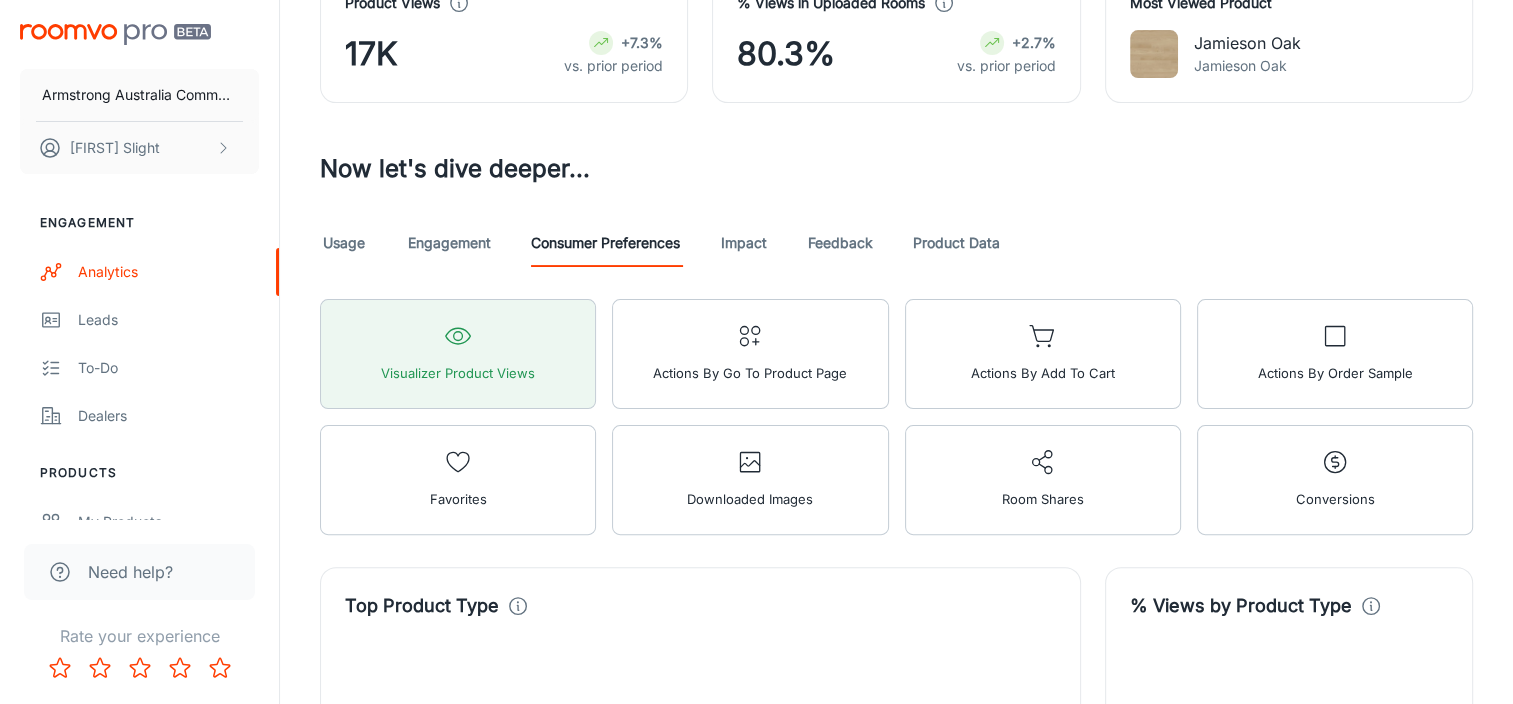 scroll, scrollTop: 400, scrollLeft: 0, axis: vertical 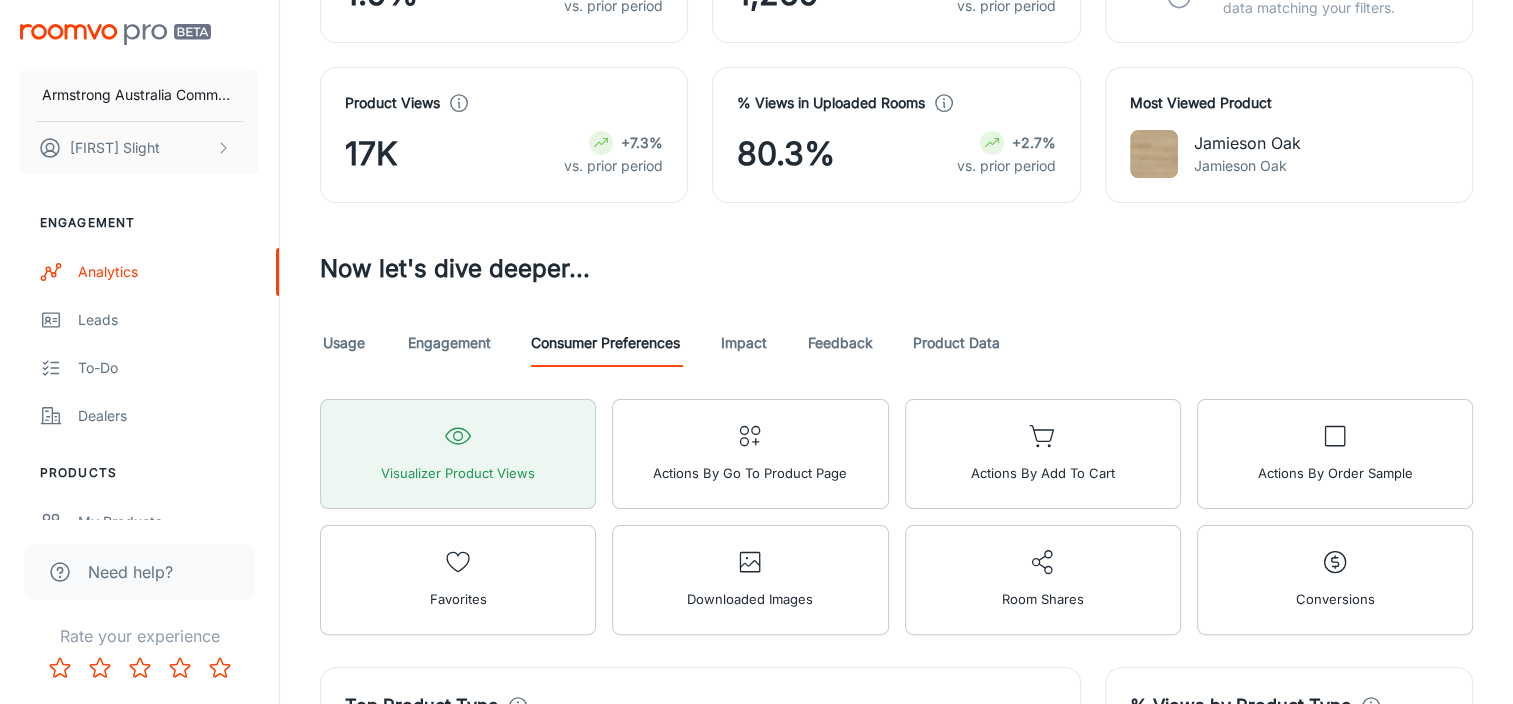 click 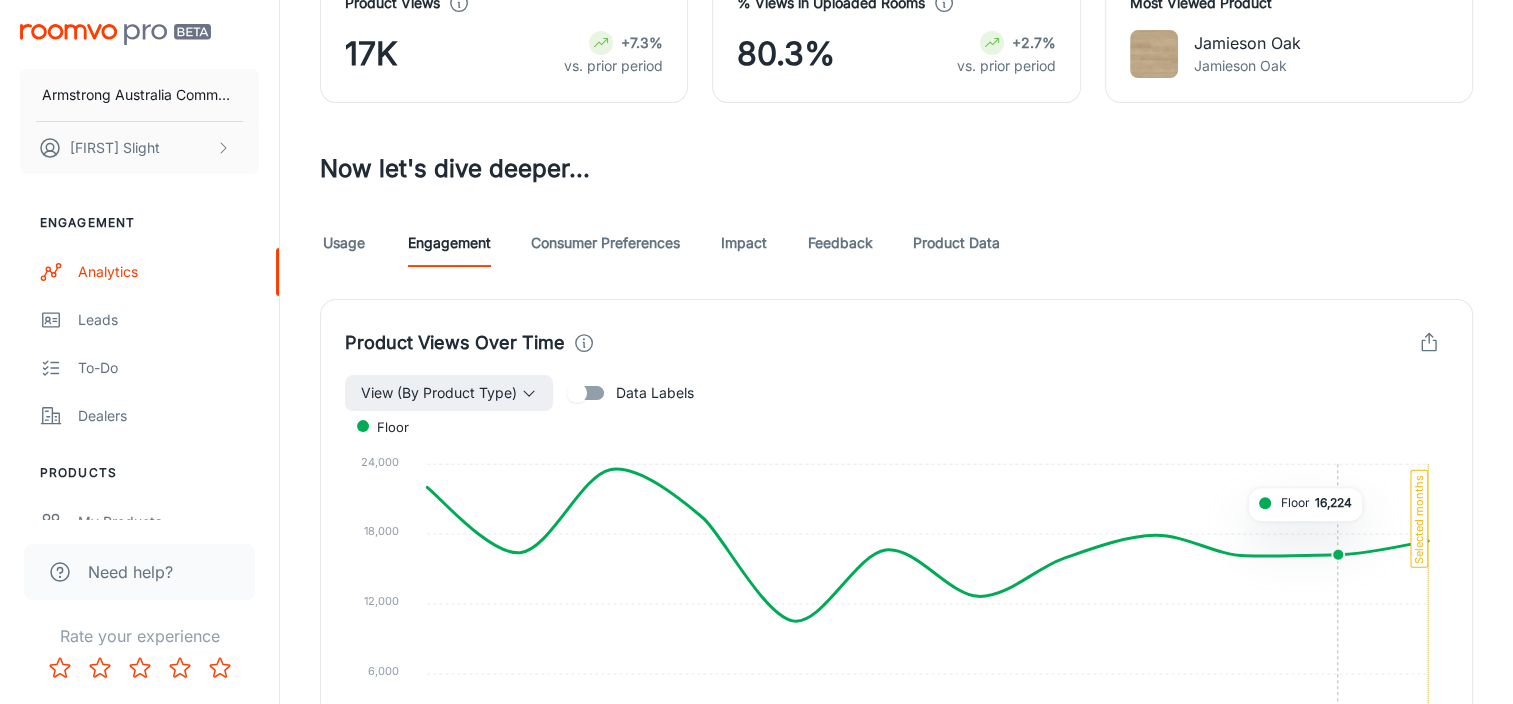 scroll, scrollTop: 600, scrollLeft: 0, axis: vertical 